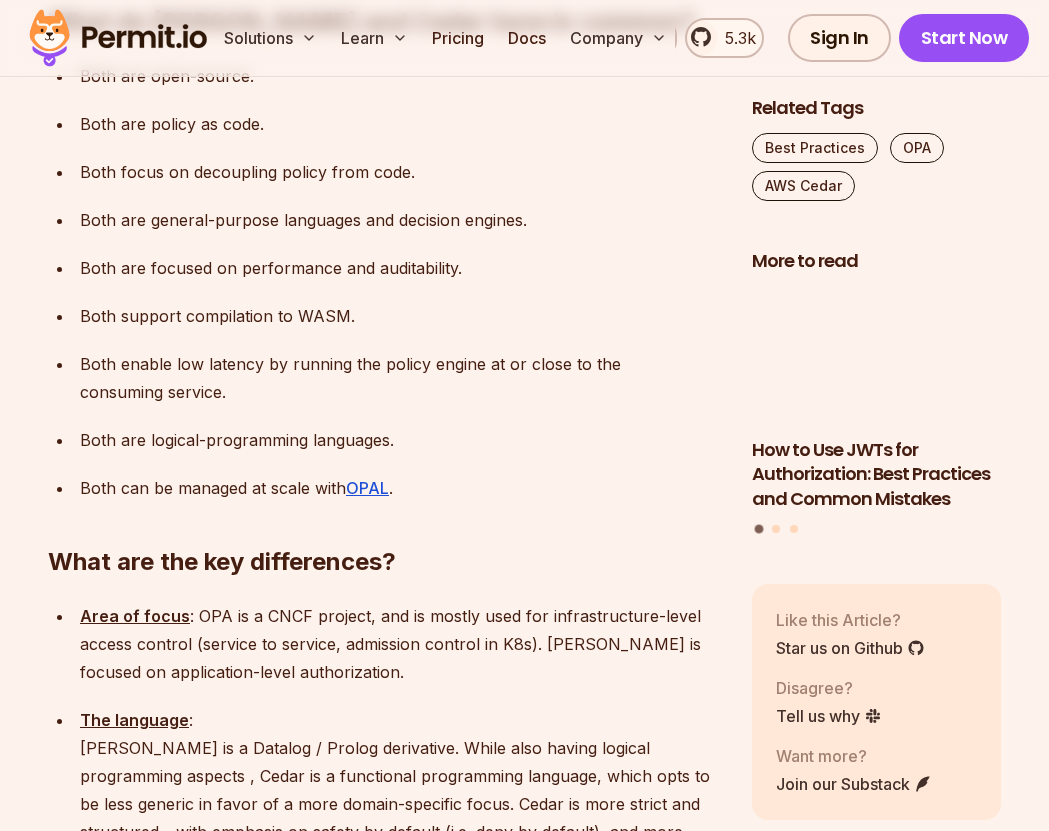 scroll, scrollTop: 1894, scrollLeft: 0, axis: vertical 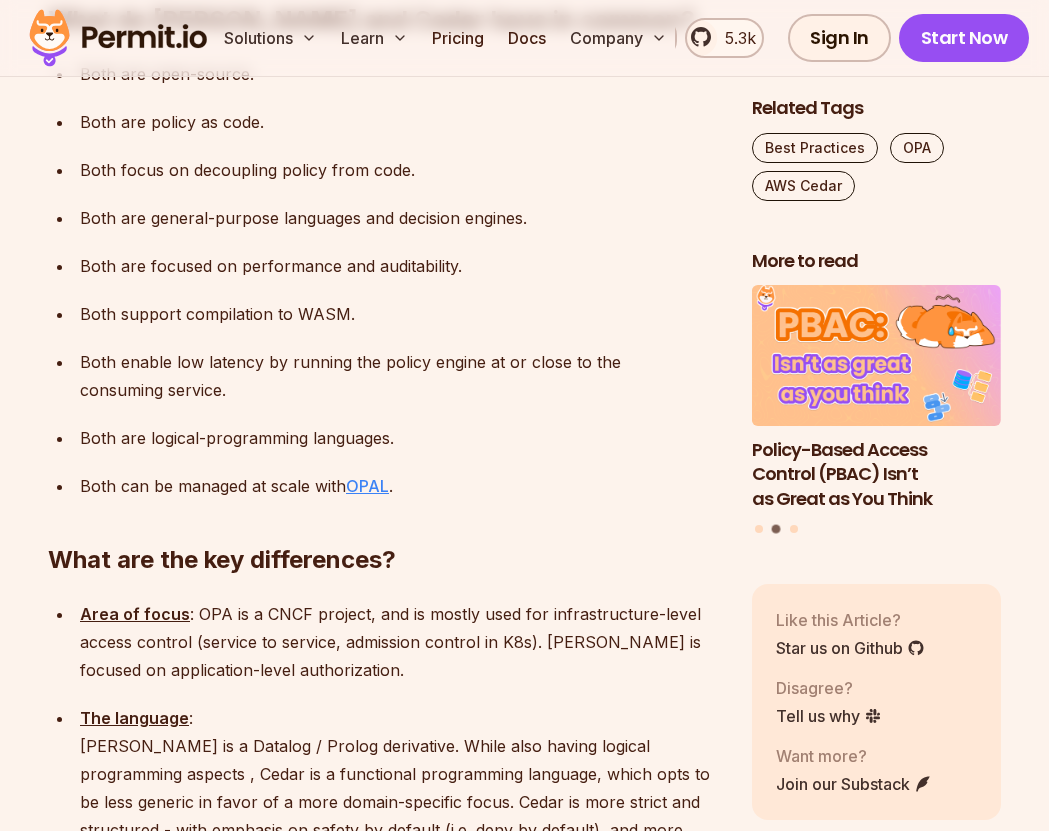 click on "OPAL" at bounding box center (367, 486) 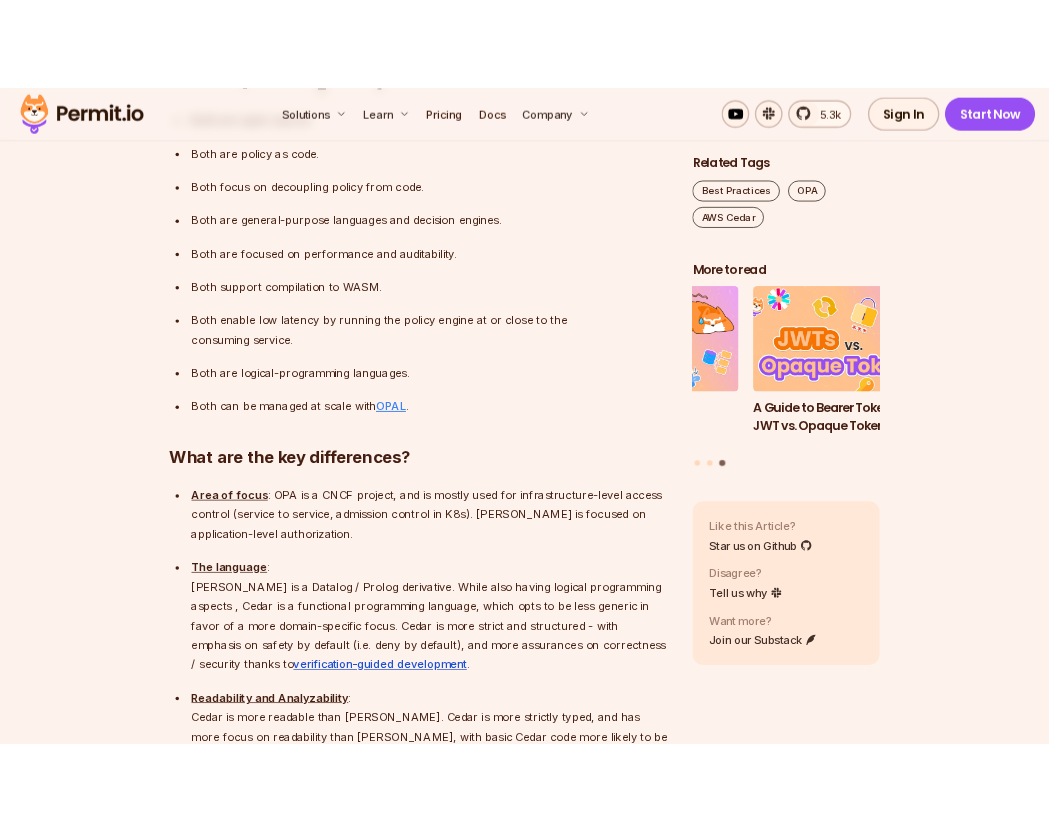 scroll, scrollTop: 1894, scrollLeft: 0, axis: vertical 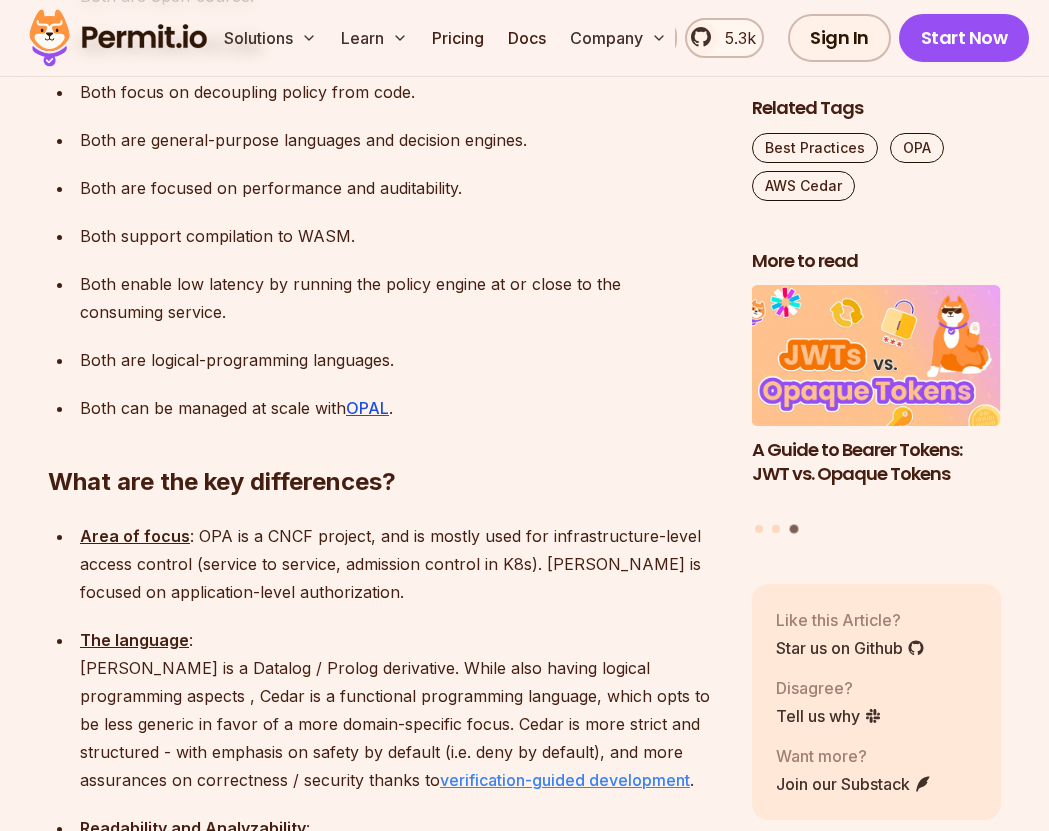 click on "verification-guided development" at bounding box center [565, 780] 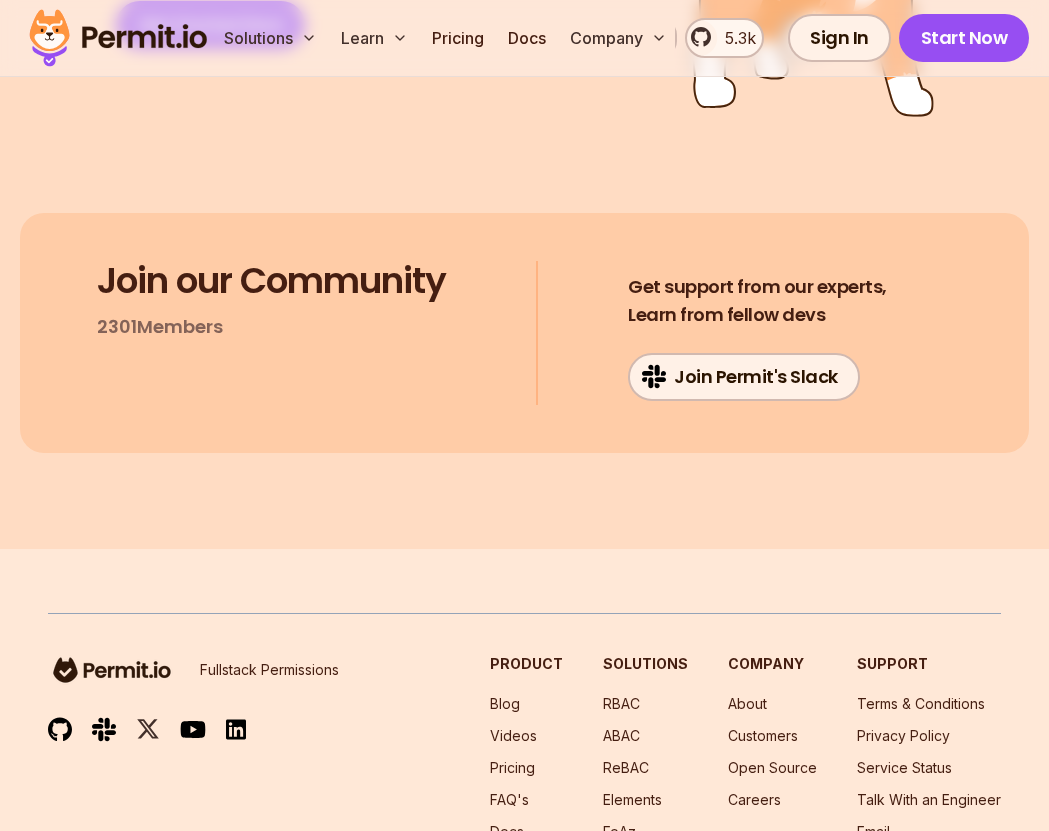 scroll, scrollTop: 7340, scrollLeft: 0, axis: vertical 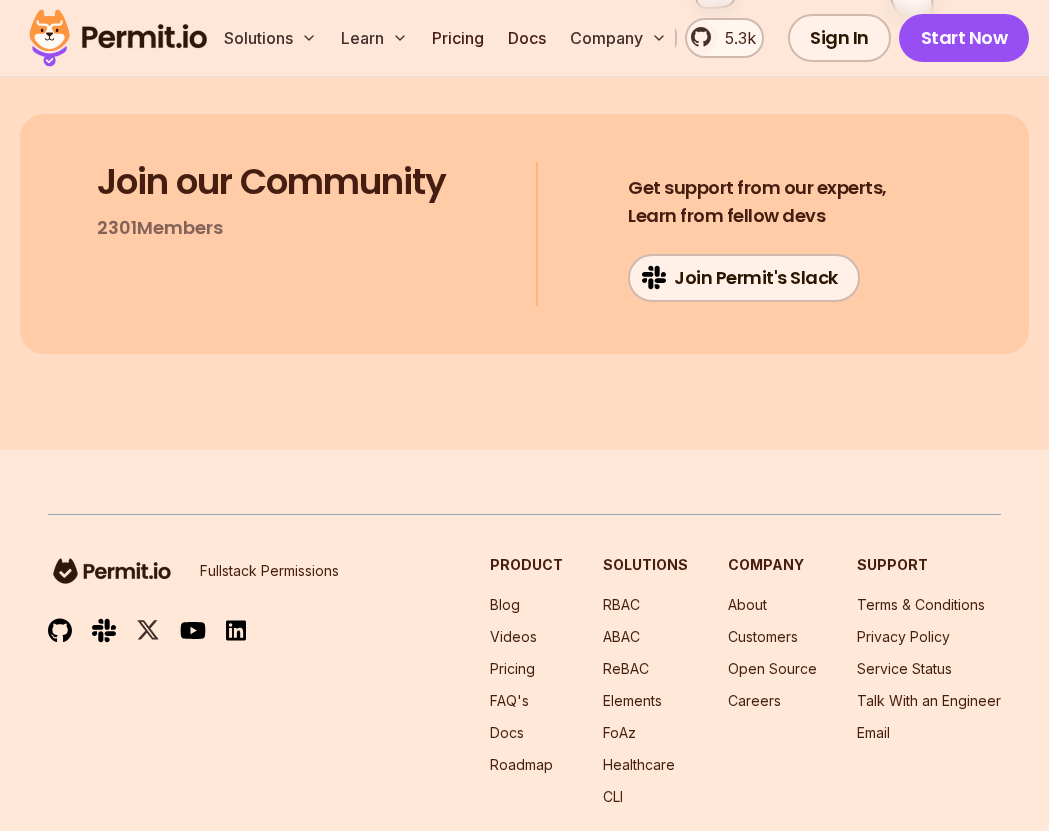 click on "Fullstack Permissions Product Blog Videos Pricing FAQ's Docs Roadmap Solutions RBAC ABAC ReBAC Elements FoAz Healthcare CLI Company About Customers Open Source Careers Support Terms & Conditions Privacy Policy Service Status Talk With an Engineer Email" at bounding box center (524, 681) 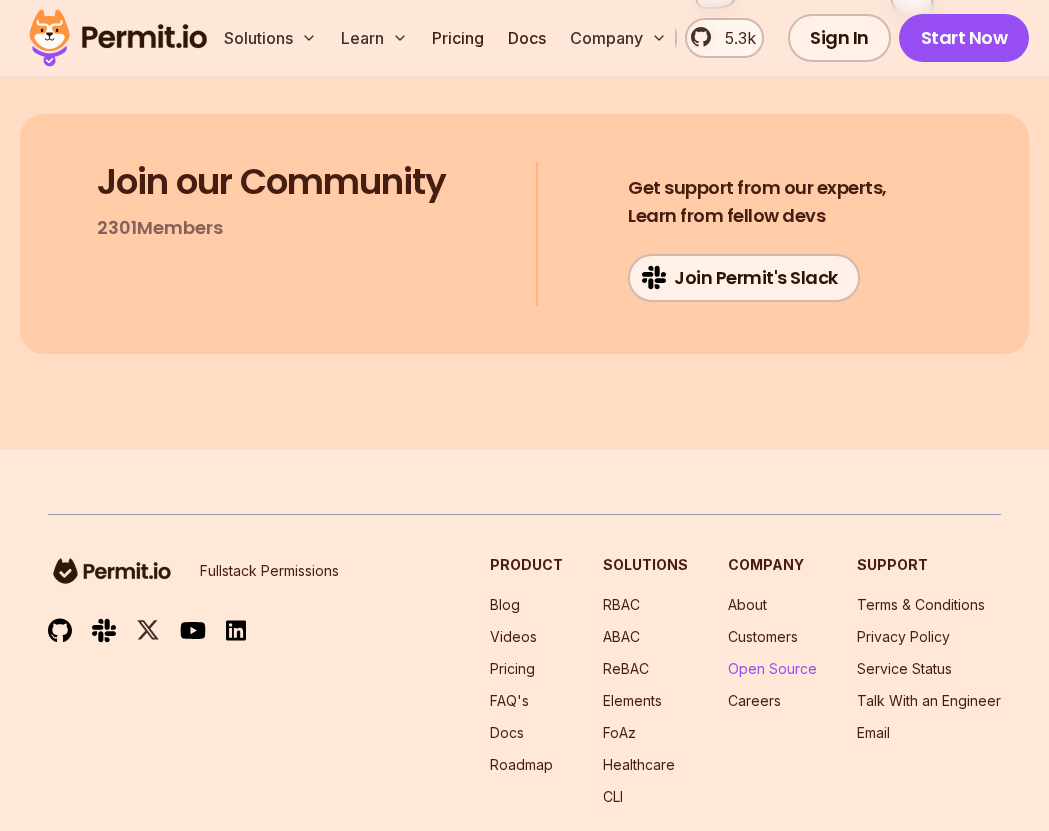click on "Open Source" at bounding box center [772, 668] 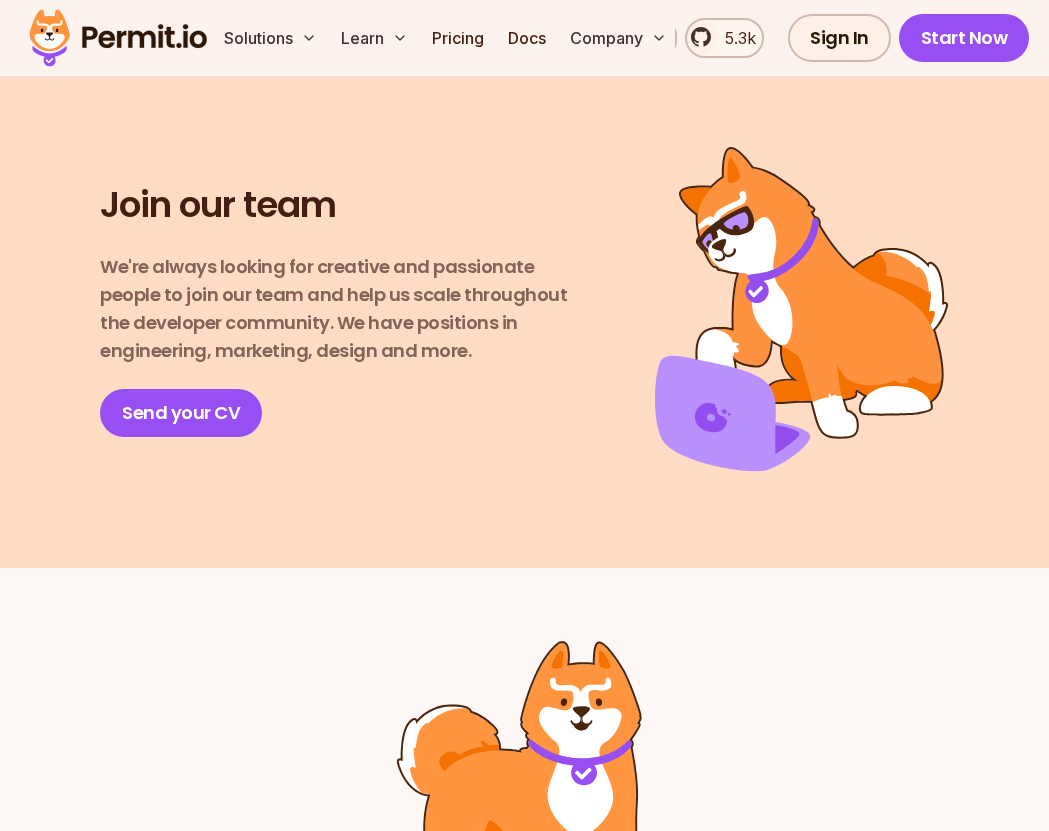 scroll, scrollTop: 2409, scrollLeft: 0, axis: vertical 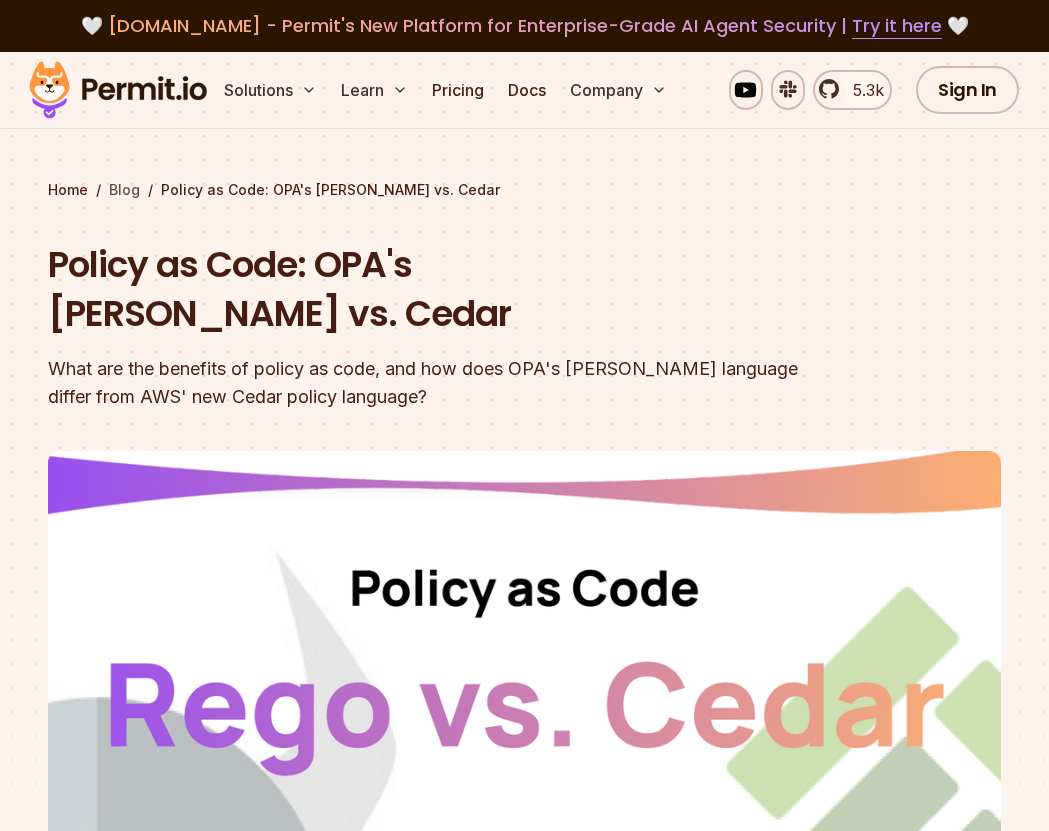 click on "Blog" at bounding box center [124, 190] 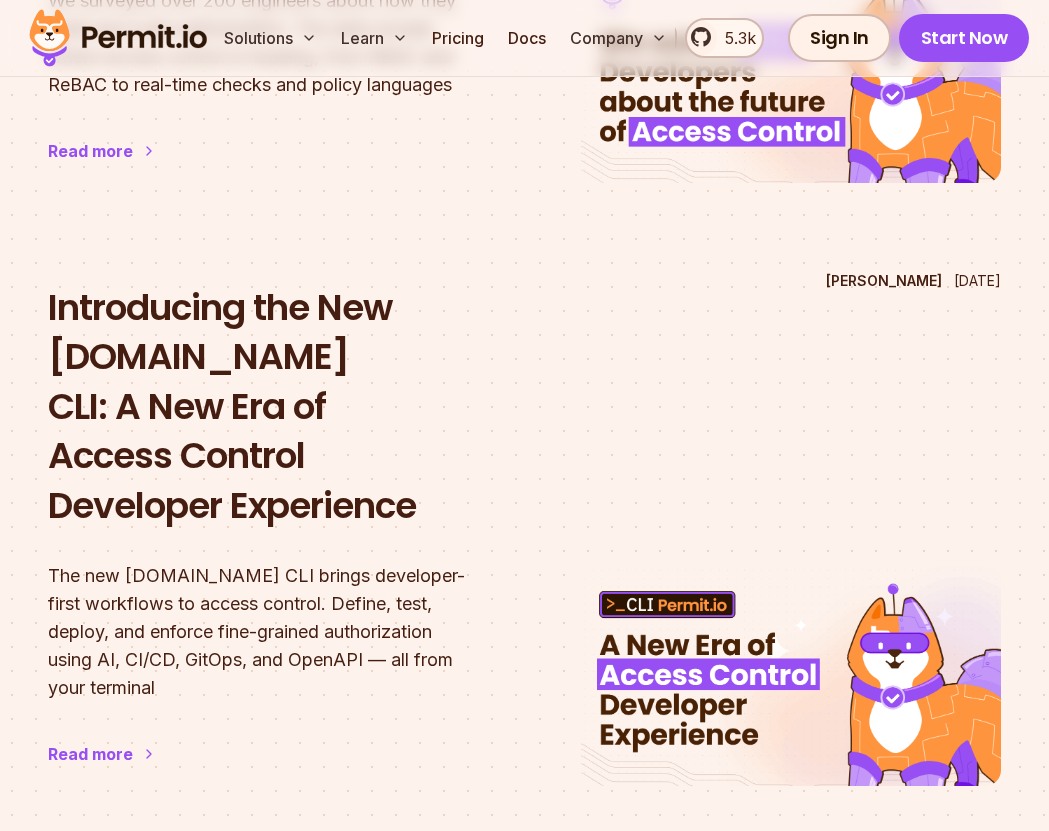 scroll, scrollTop: 773, scrollLeft: 0, axis: vertical 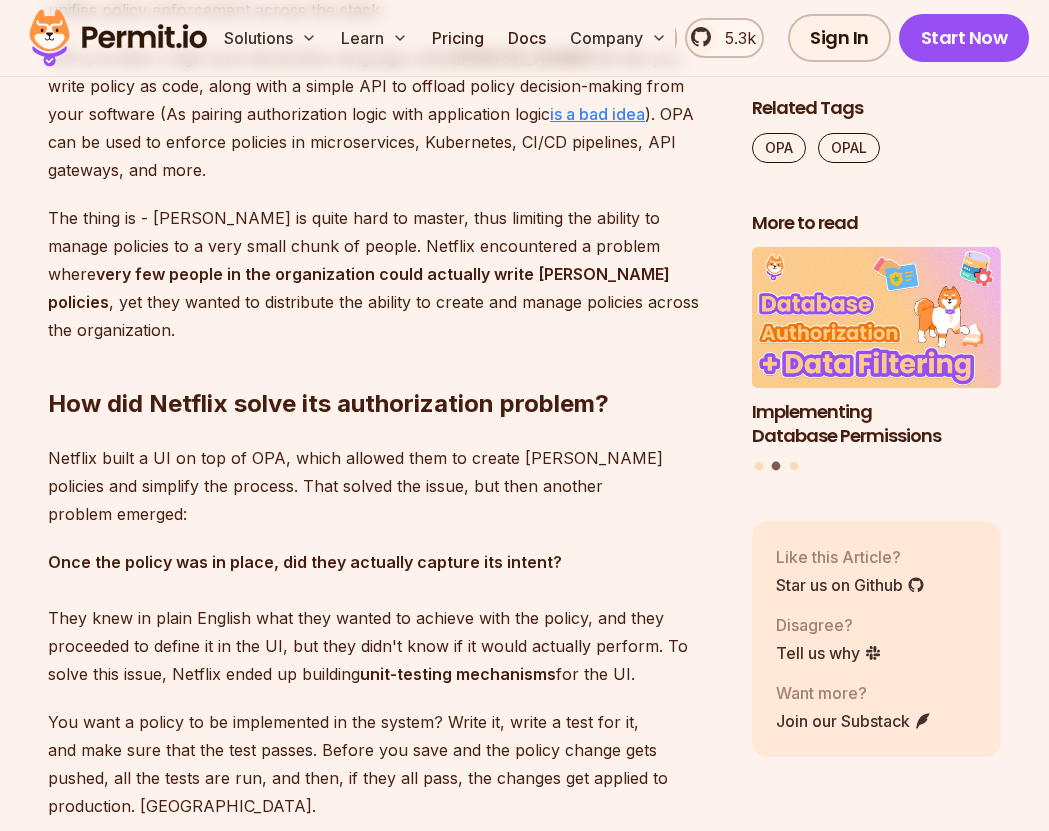 click on "is a bad idea" at bounding box center (597, 114) 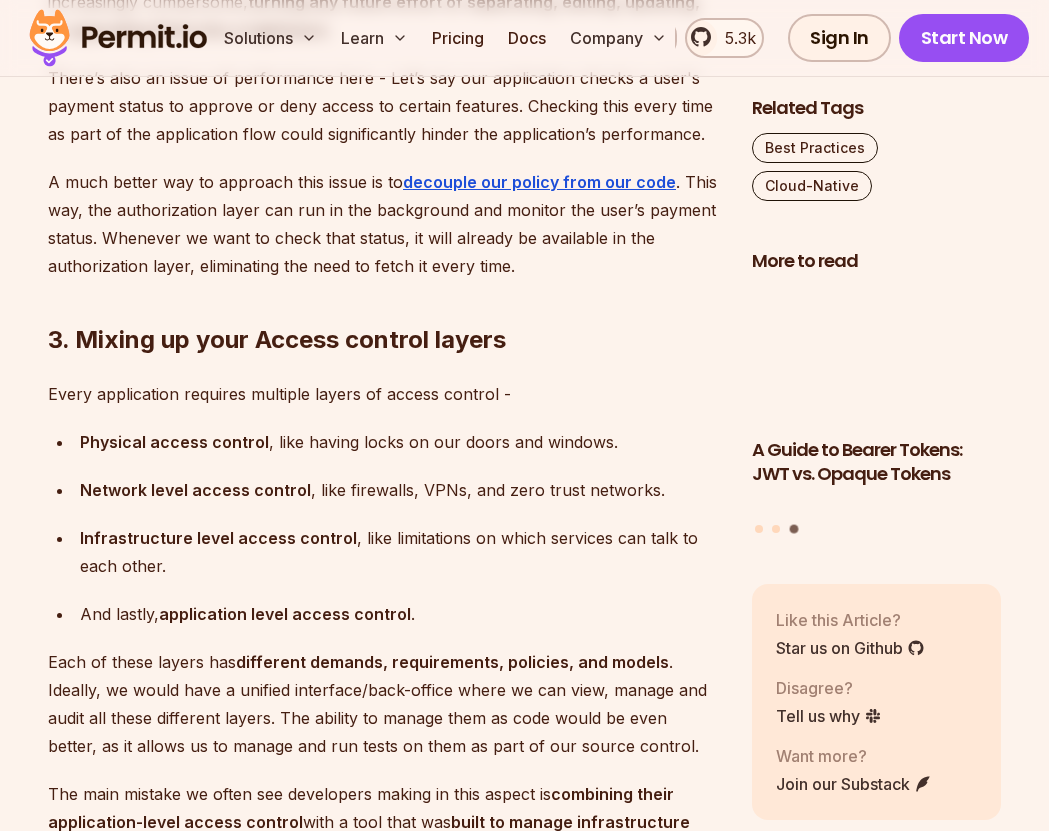 scroll, scrollTop: 7137, scrollLeft: 0, axis: vertical 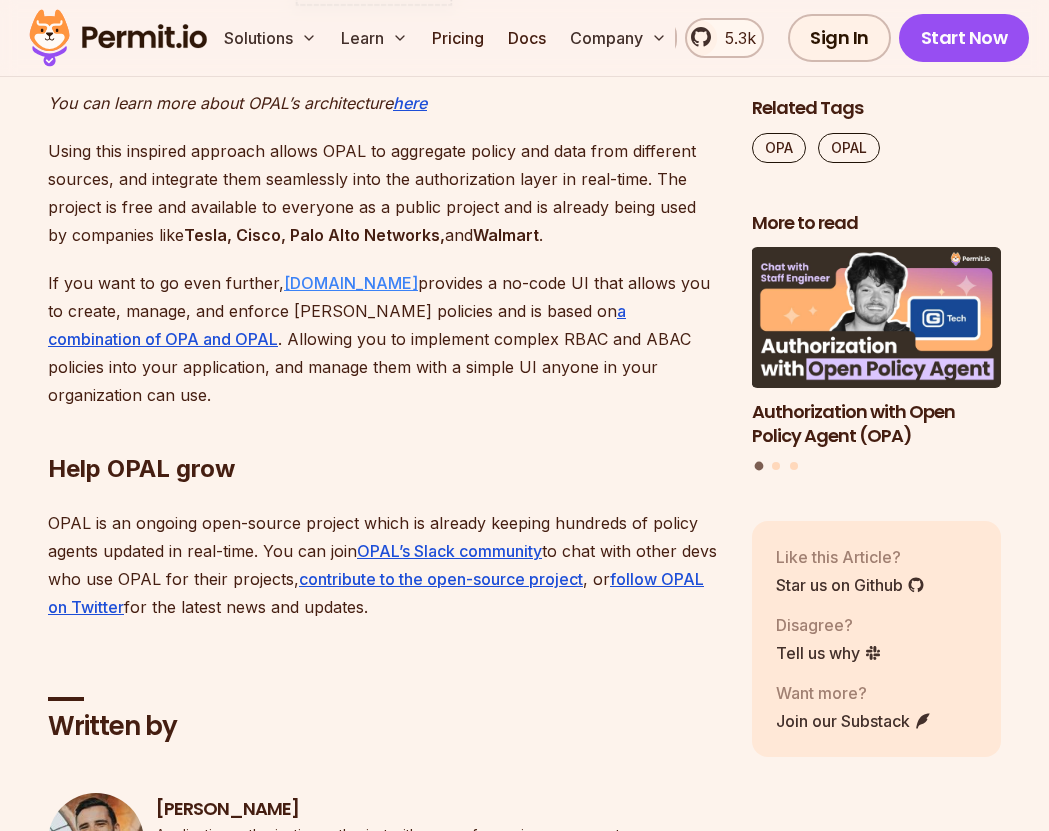 click on "Permit.io" at bounding box center [351, 283] 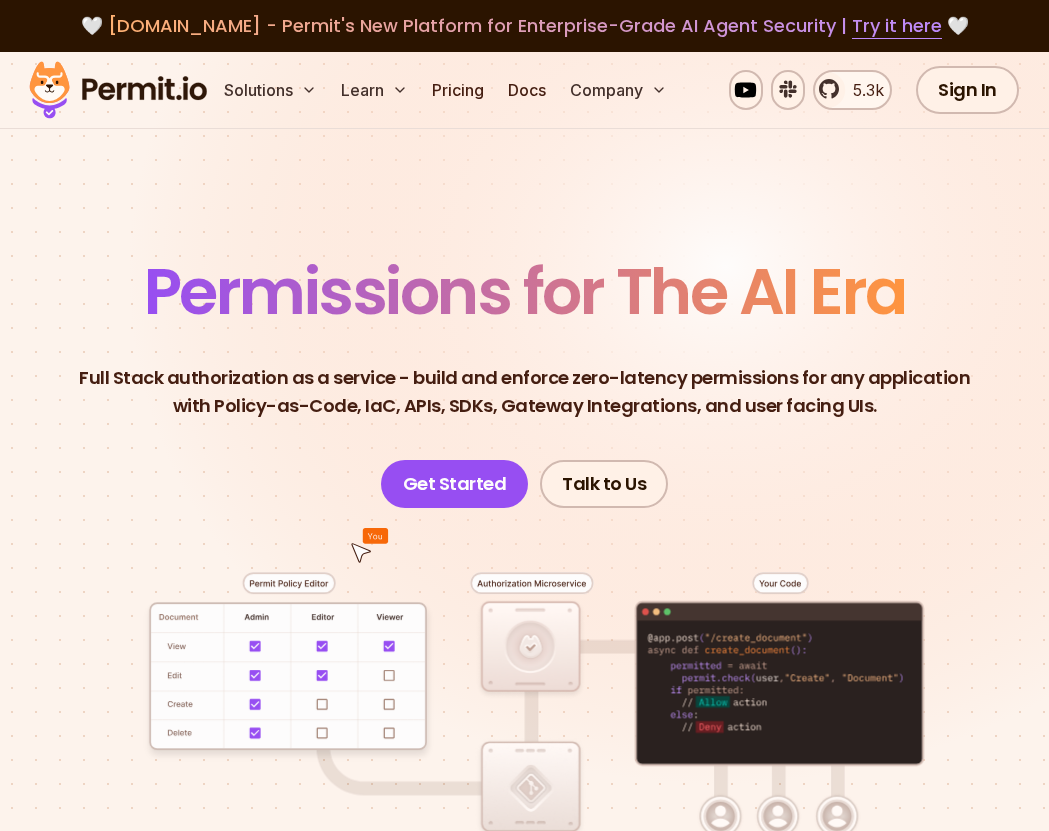 scroll, scrollTop: 0, scrollLeft: 0, axis: both 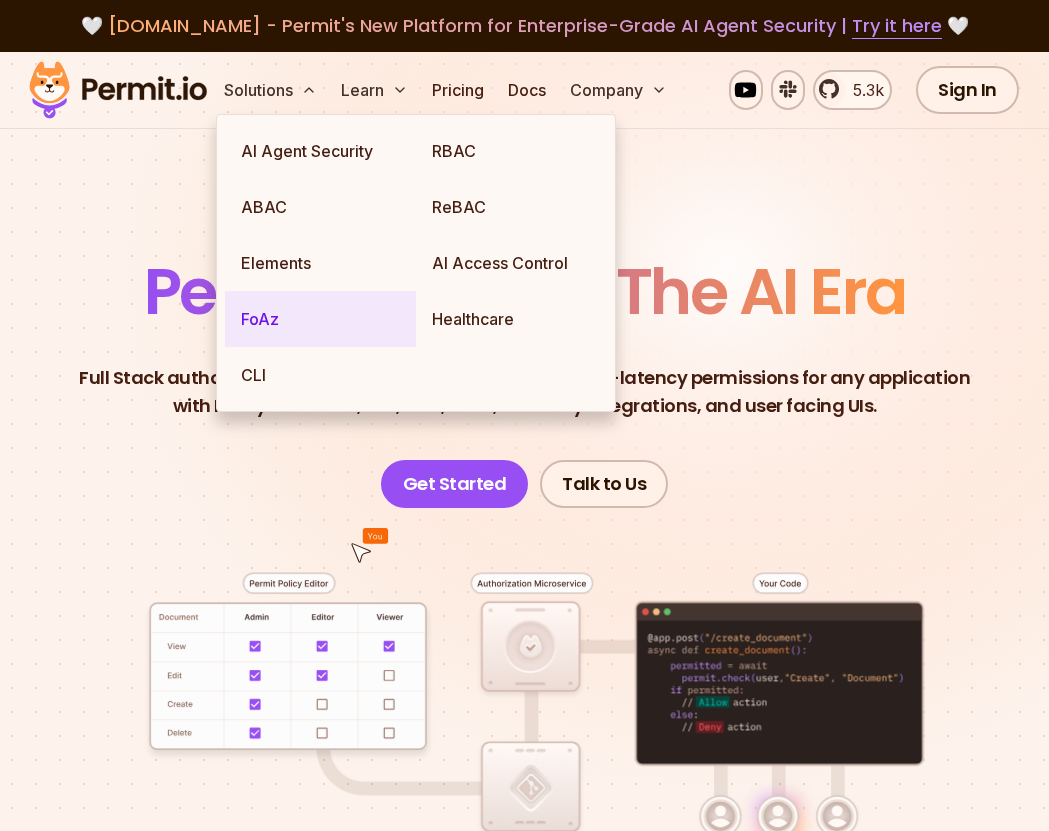 click on "FoAz" at bounding box center [320, 319] 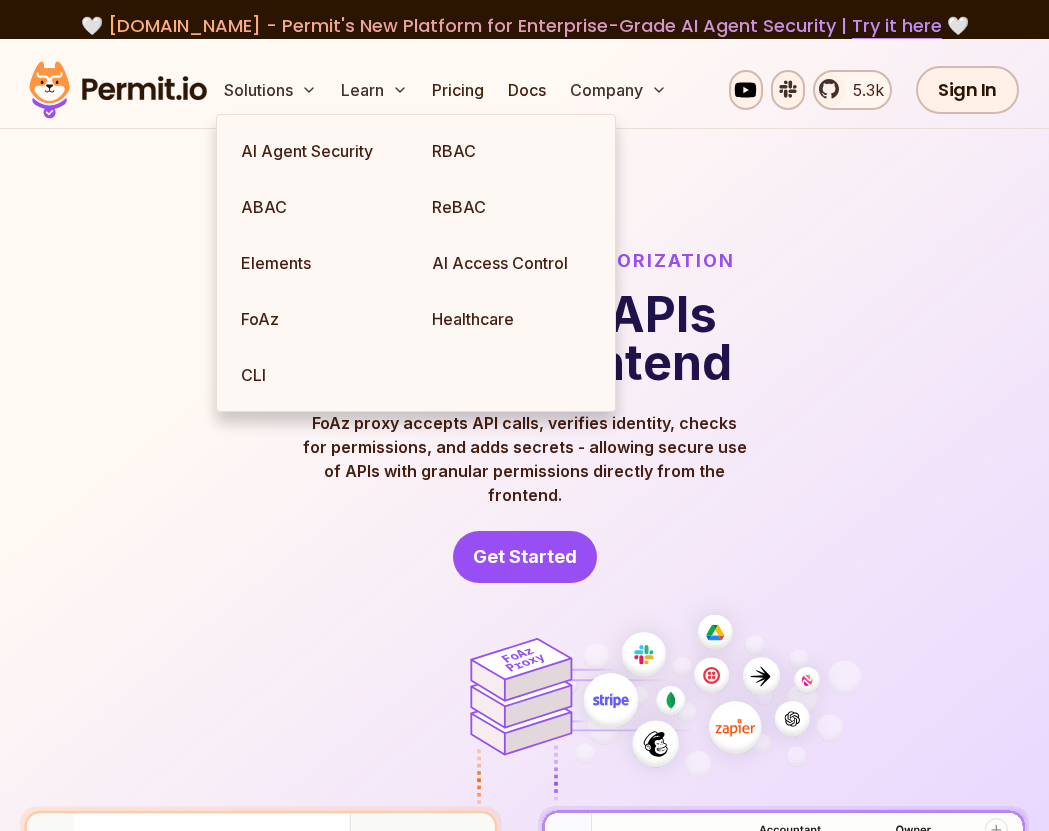 click at bounding box center (524, 865) 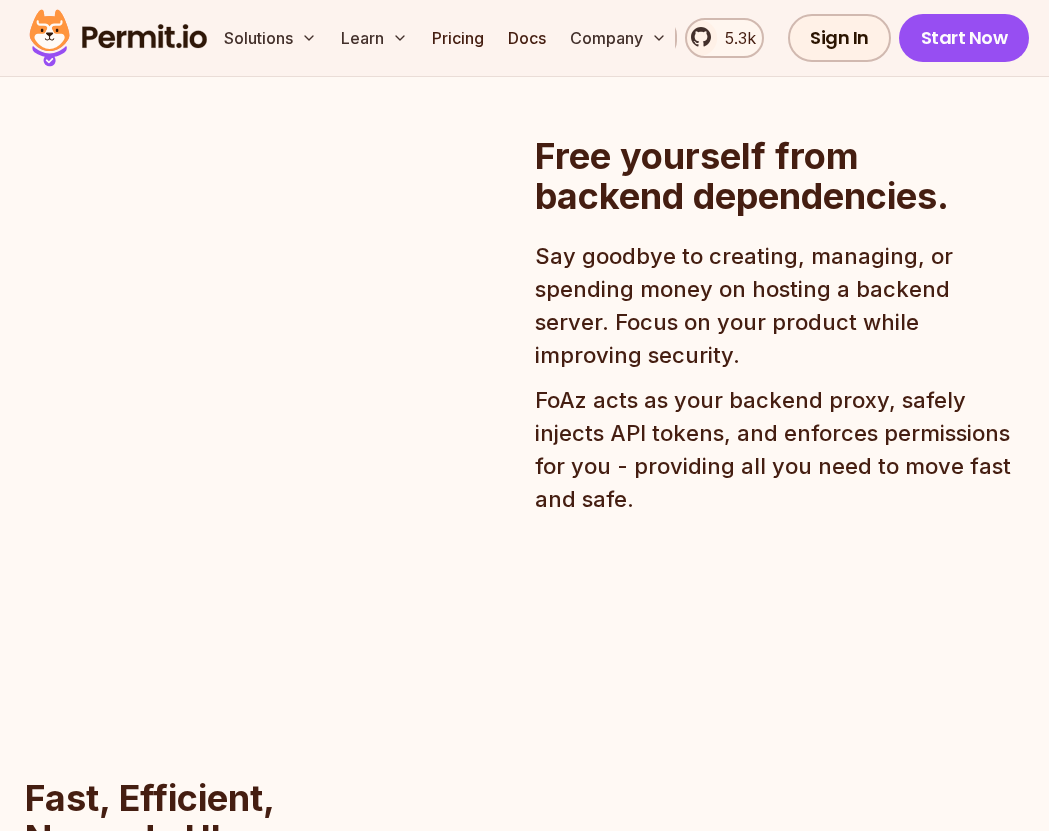 scroll, scrollTop: 2462, scrollLeft: 0, axis: vertical 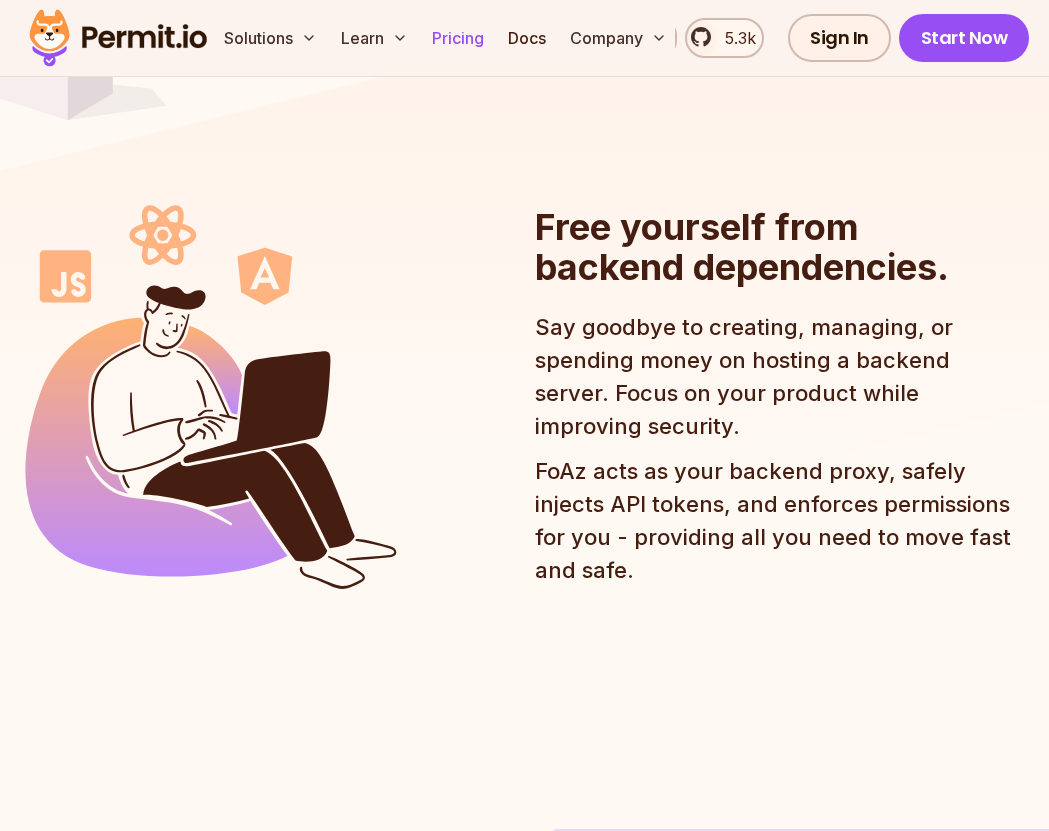 click on "Pricing" at bounding box center [458, 38] 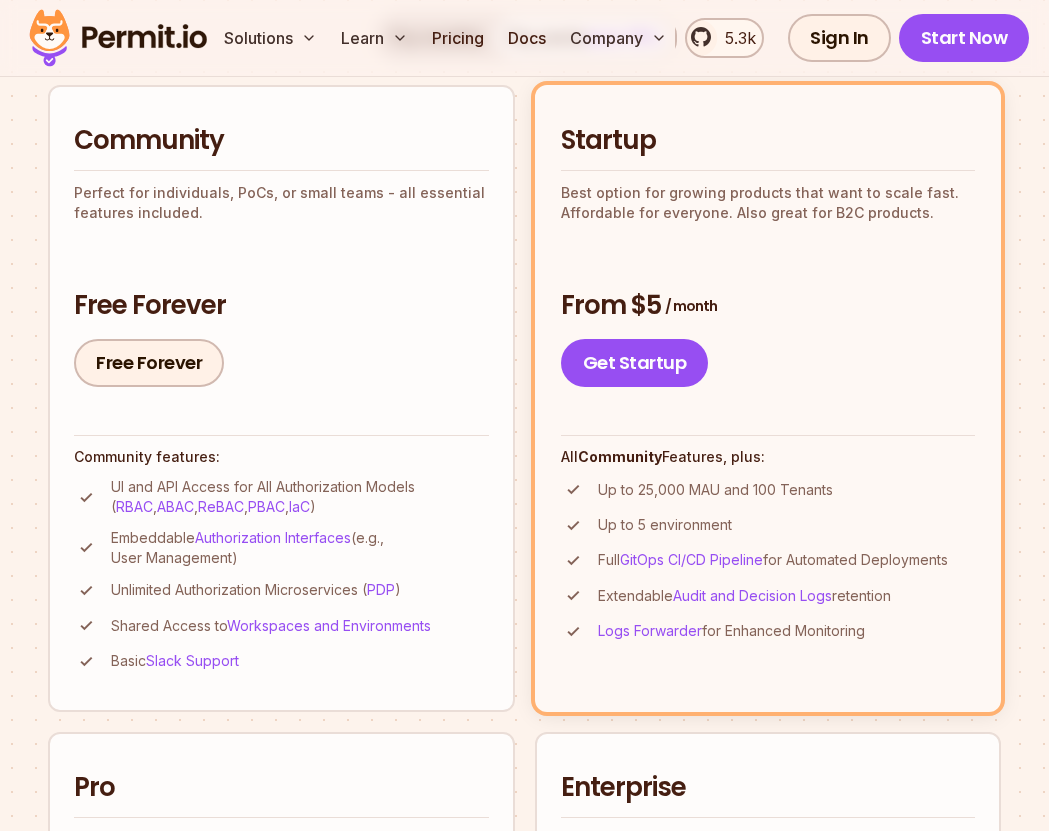 scroll, scrollTop: 455, scrollLeft: 0, axis: vertical 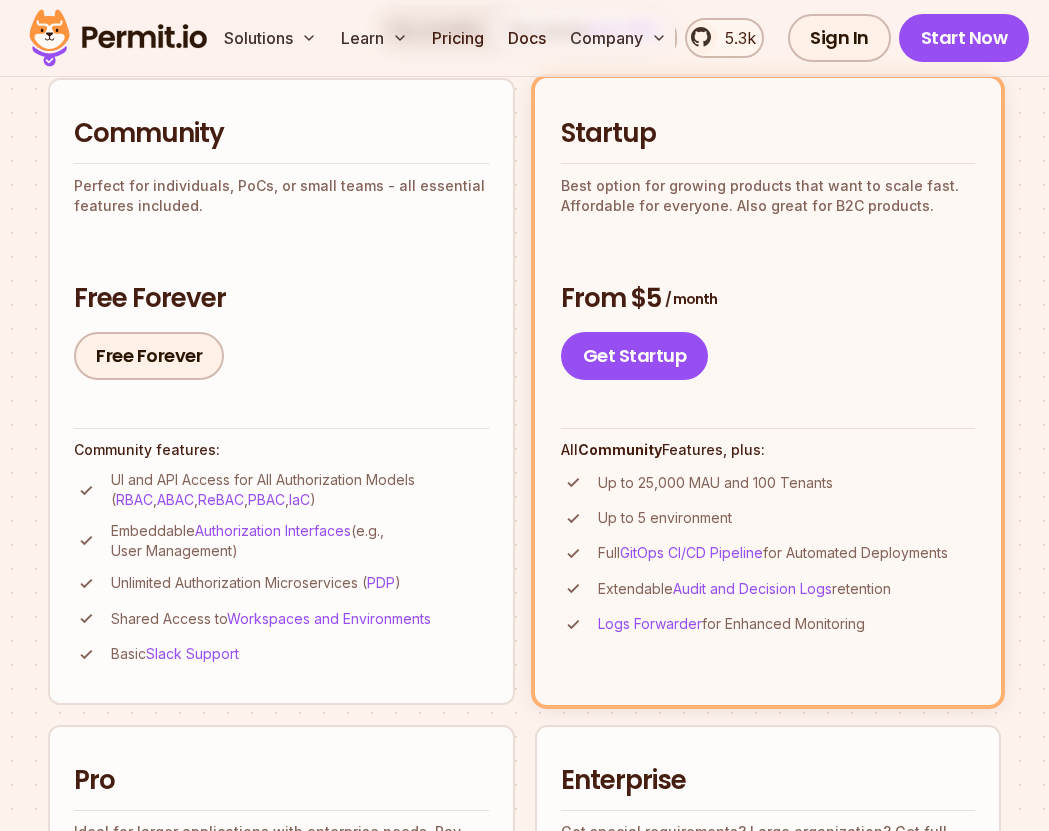 click on "Startup" at bounding box center [768, 134] 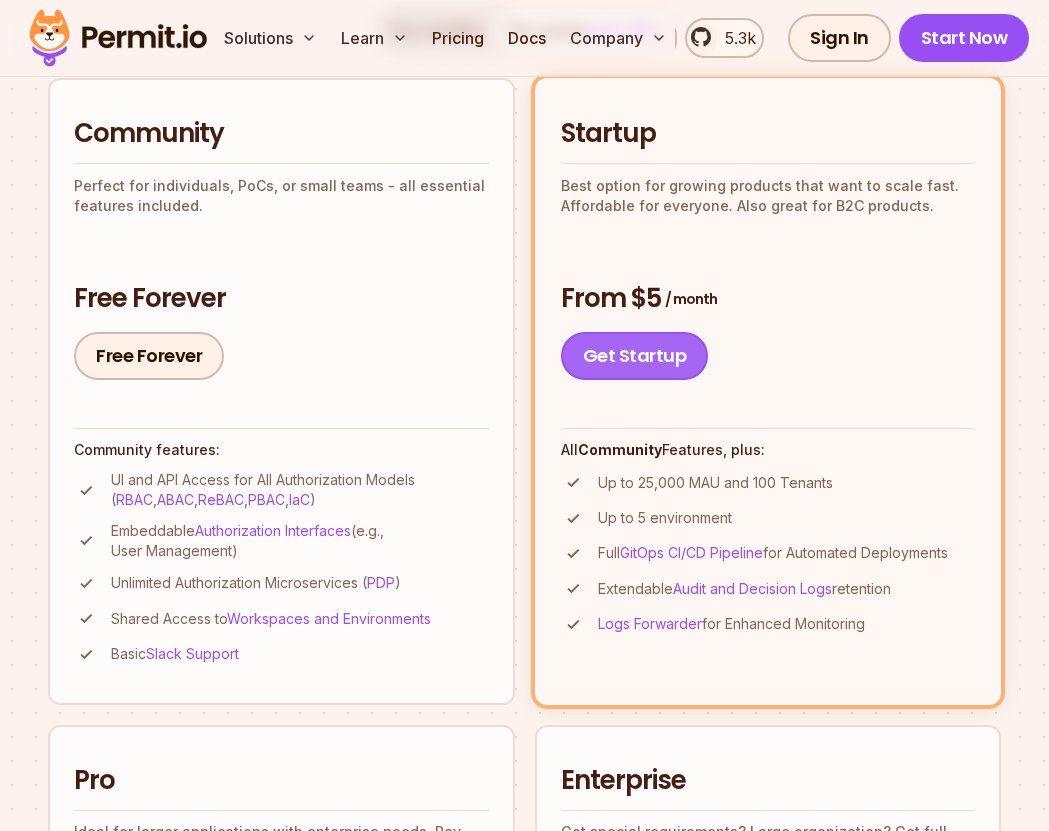 click on "Get Startup" at bounding box center (635, 356) 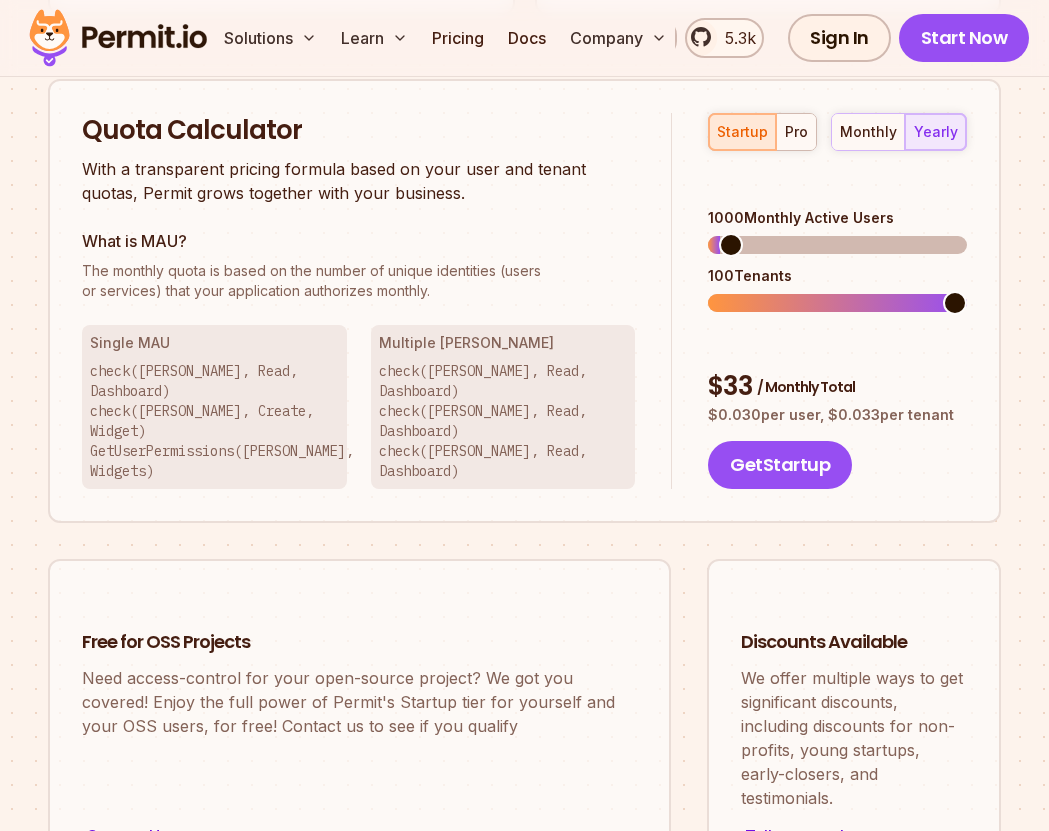 scroll, scrollTop: 1848, scrollLeft: 0, axis: vertical 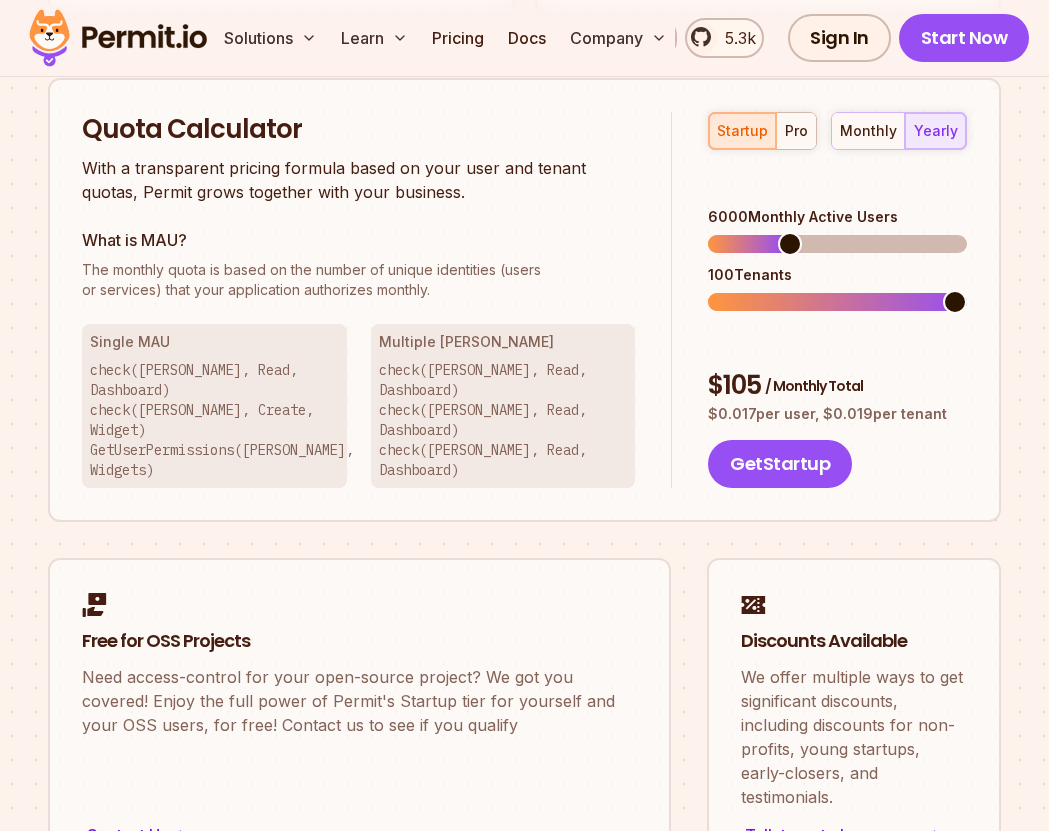 click at bounding box center [790, 244] 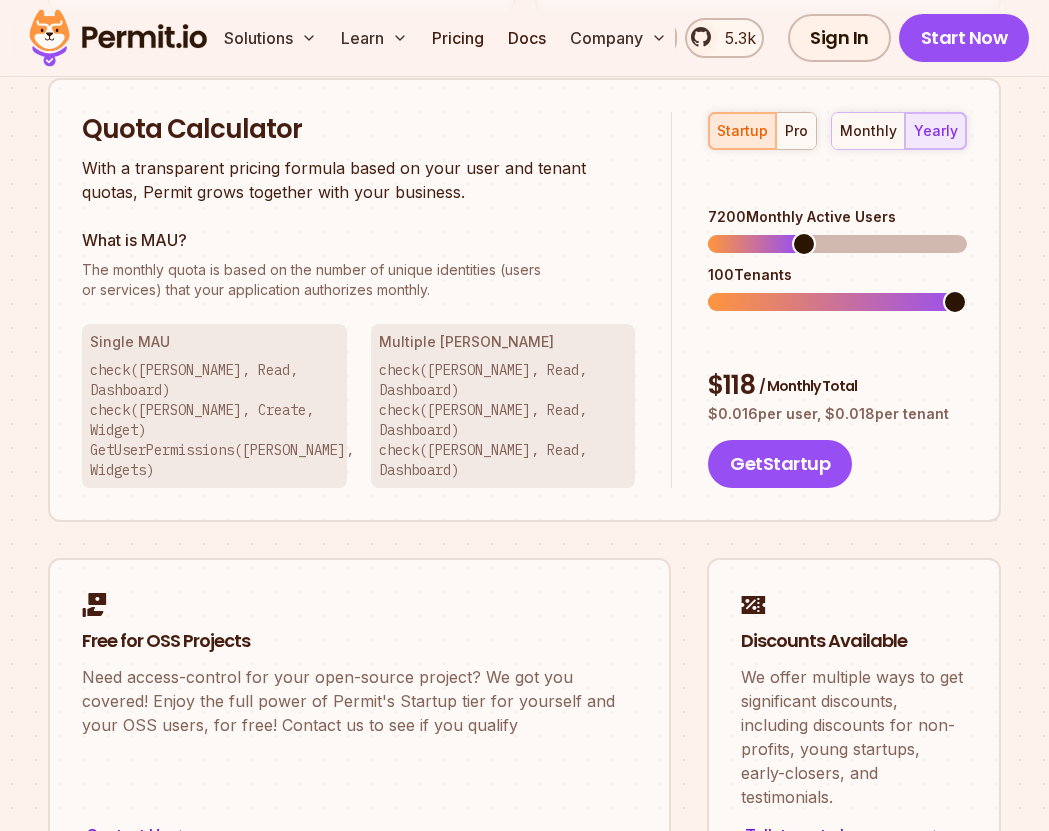 click at bounding box center (804, 244) 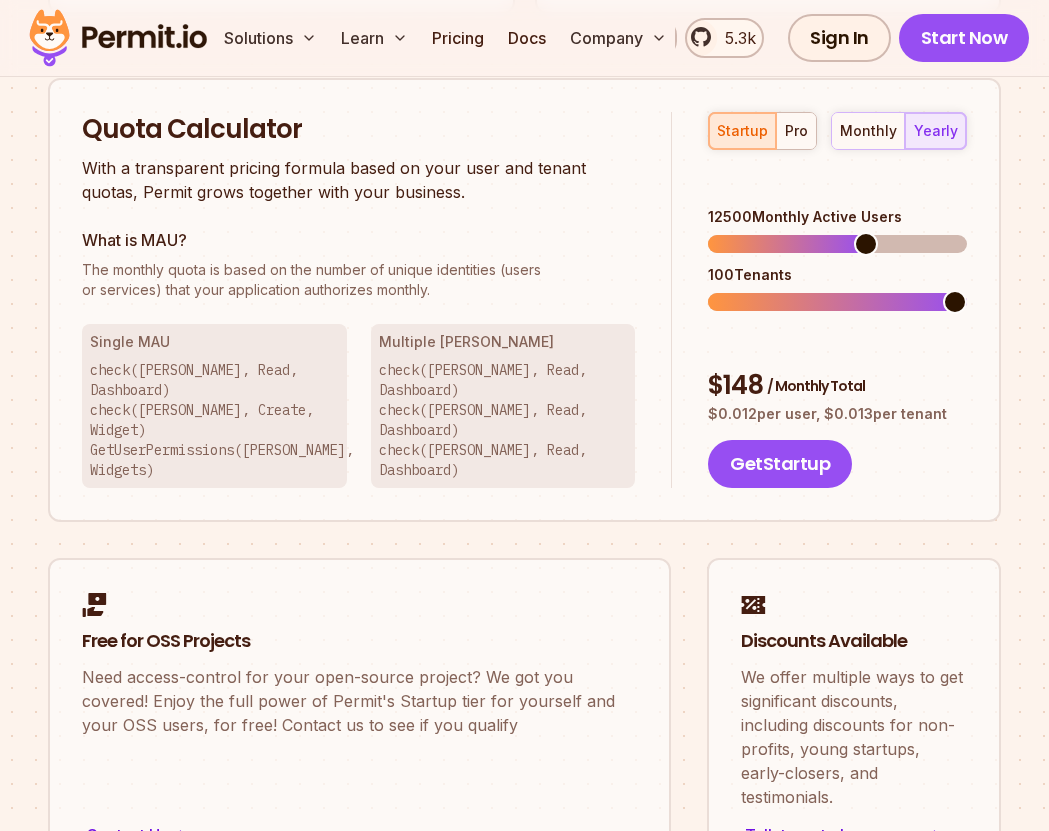 click at bounding box center [866, 244] 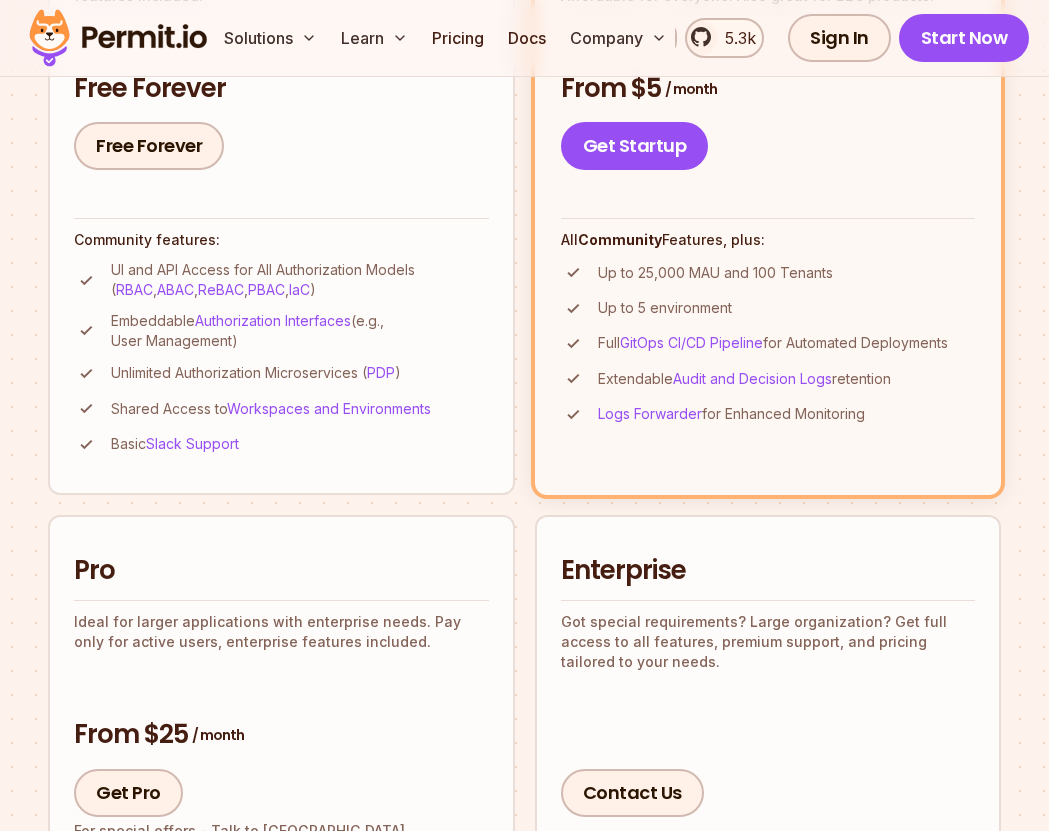 scroll, scrollTop: 662, scrollLeft: 0, axis: vertical 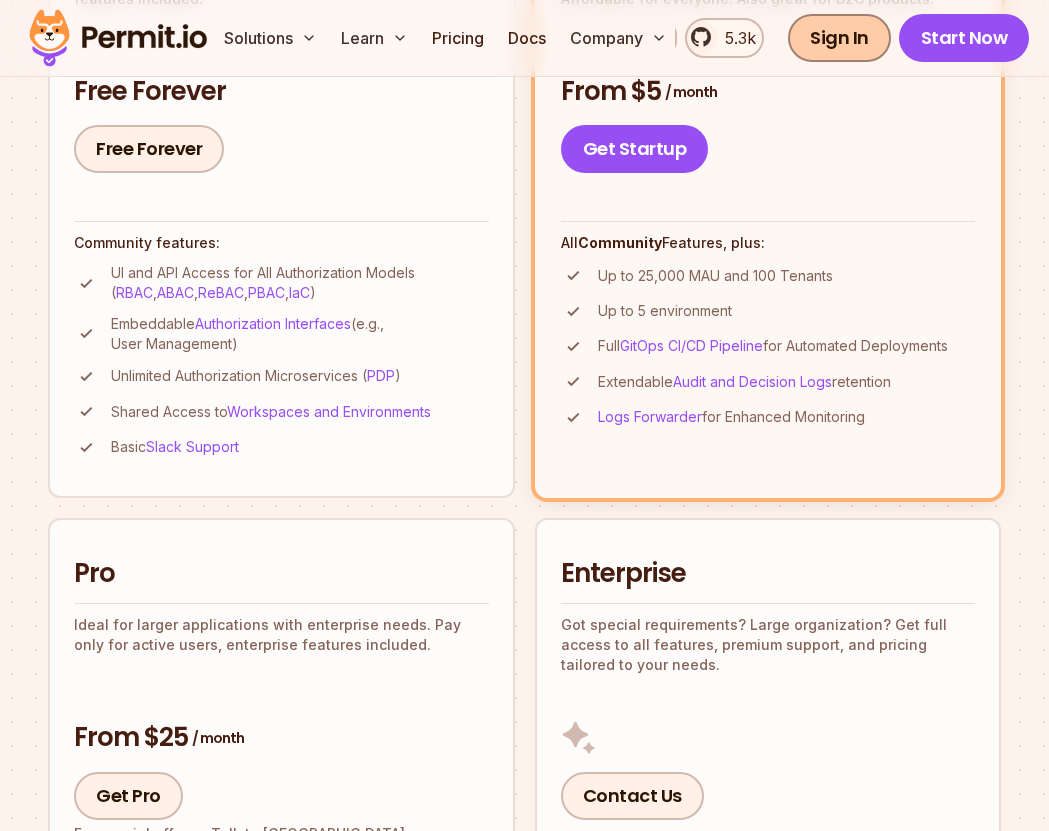 click on "Sign In" at bounding box center (839, 38) 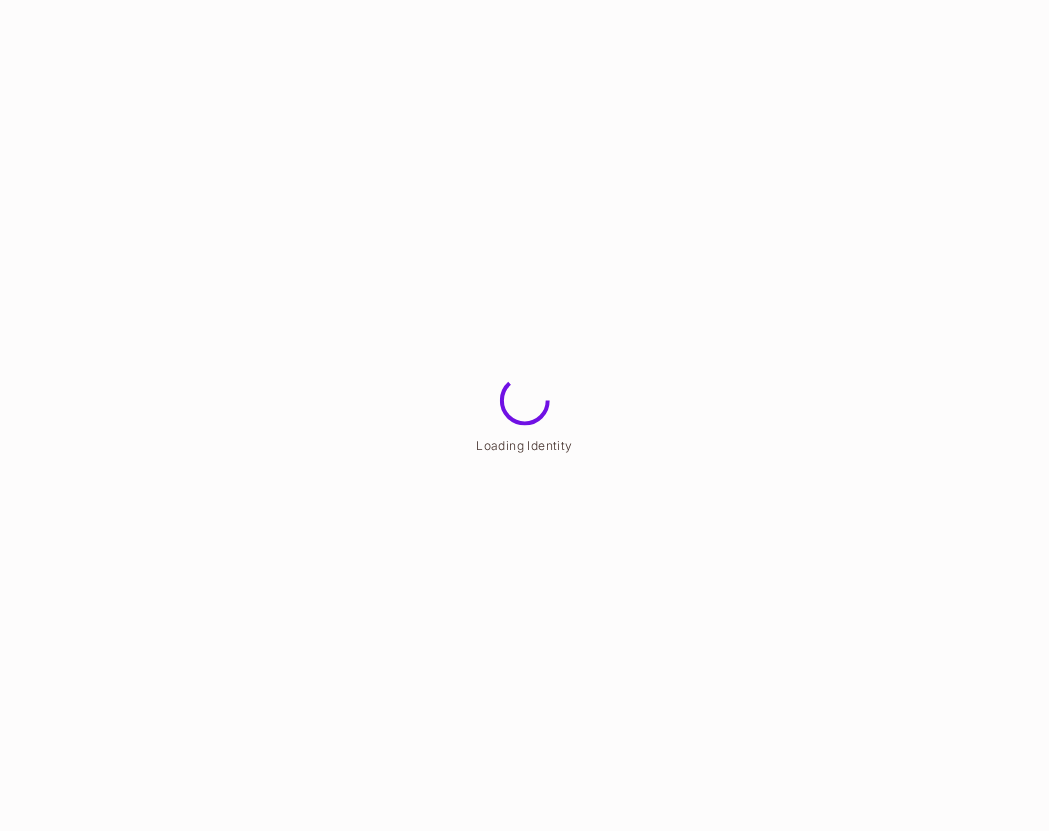 scroll, scrollTop: 0, scrollLeft: 0, axis: both 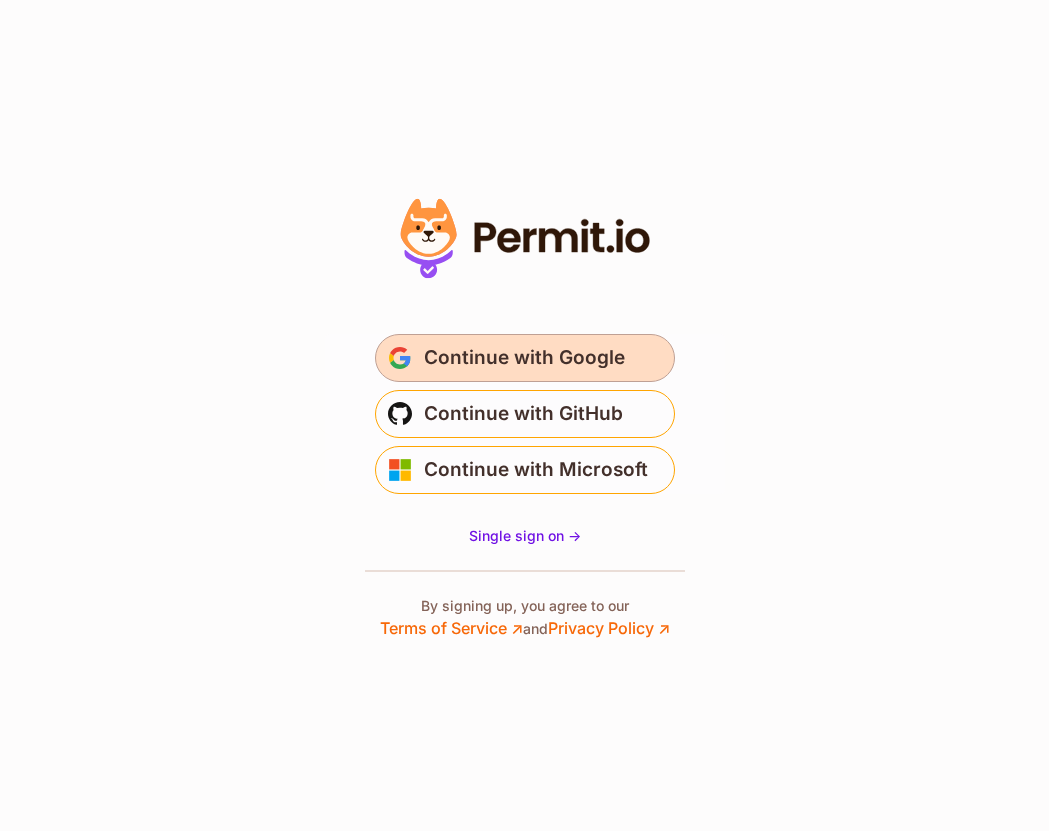 click on "Continue with Google" at bounding box center [524, 358] 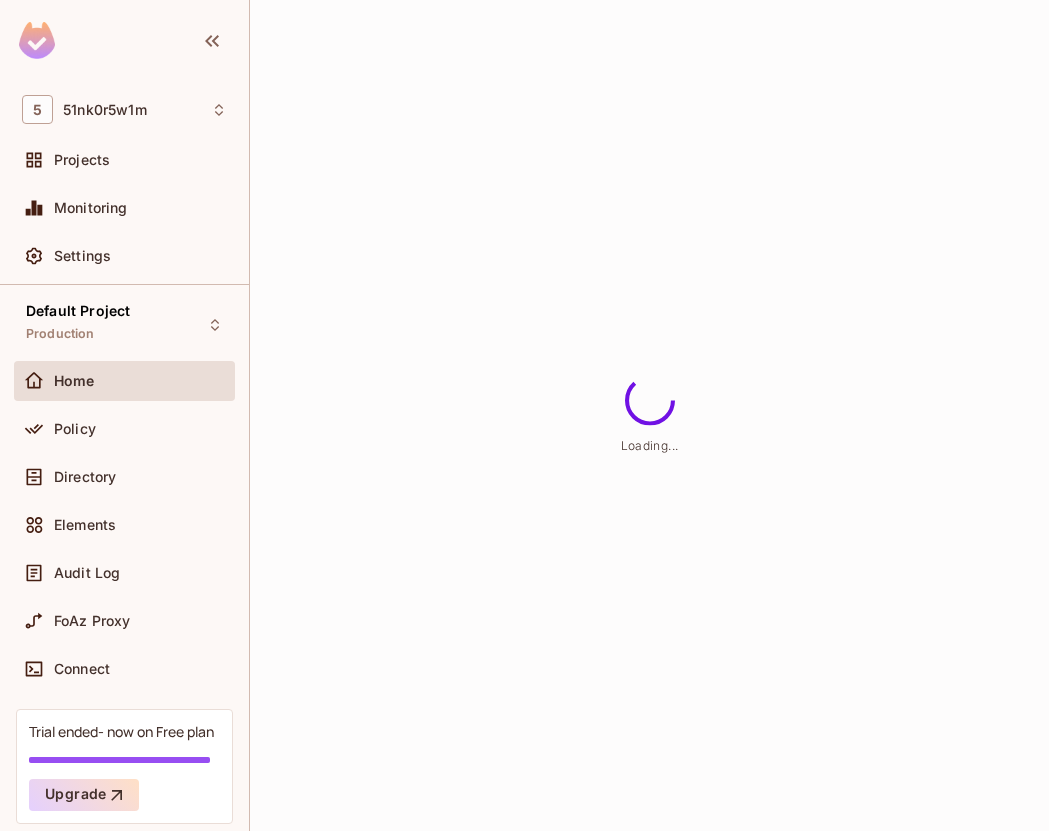 scroll, scrollTop: 0, scrollLeft: 0, axis: both 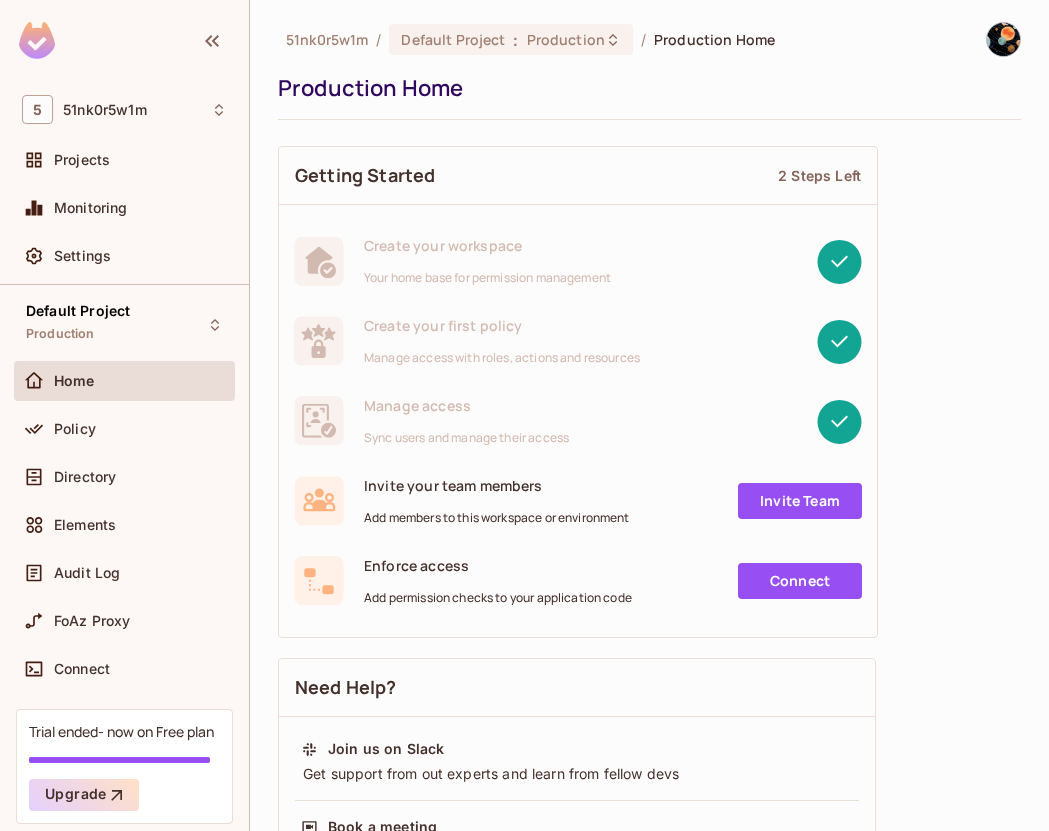 click on "Projects" at bounding box center [124, 164] 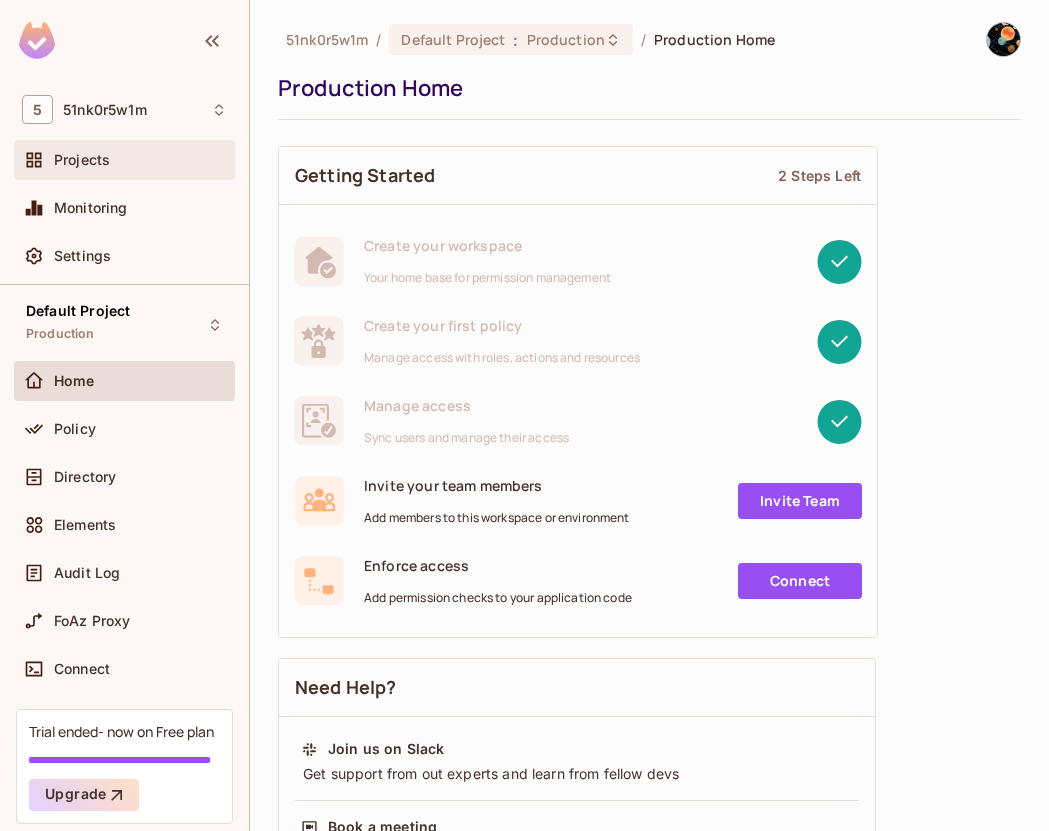click on "Projects" at bounding box center (82, 160) 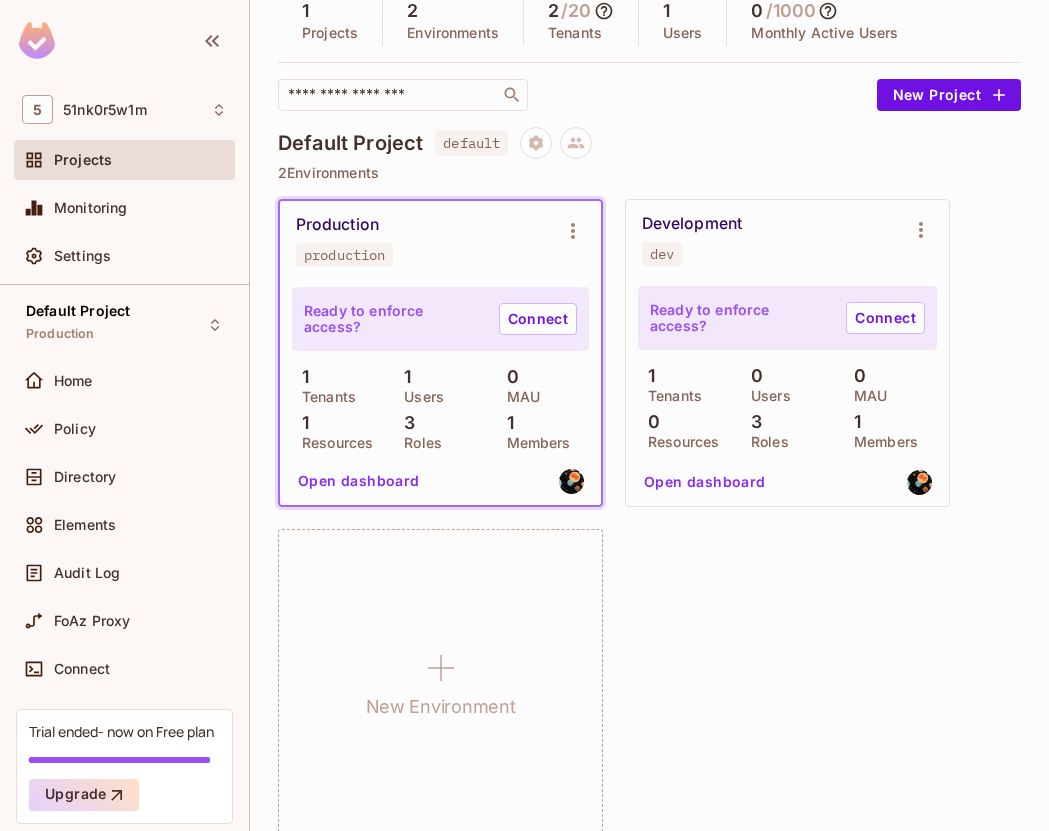 scroll, scrollTop: 123, scrollLeft: 0, axis: vertical 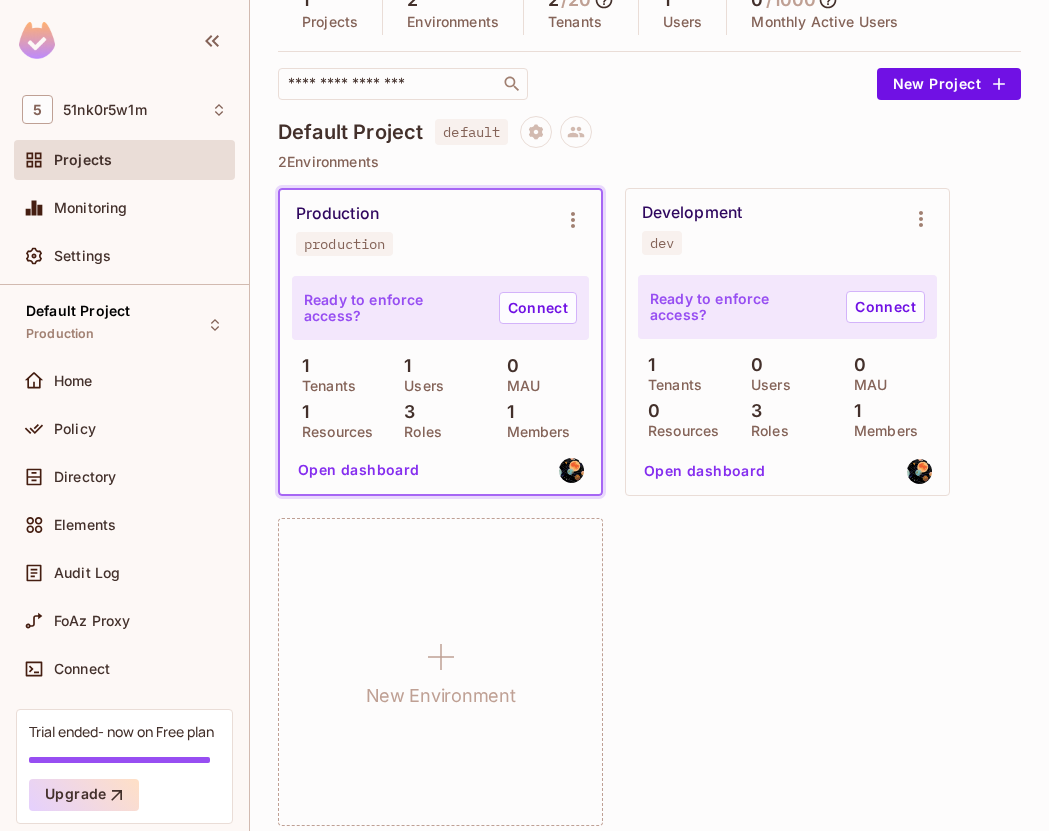click on "Ready to enforce access? Connect" at bounding box center [440, 308] 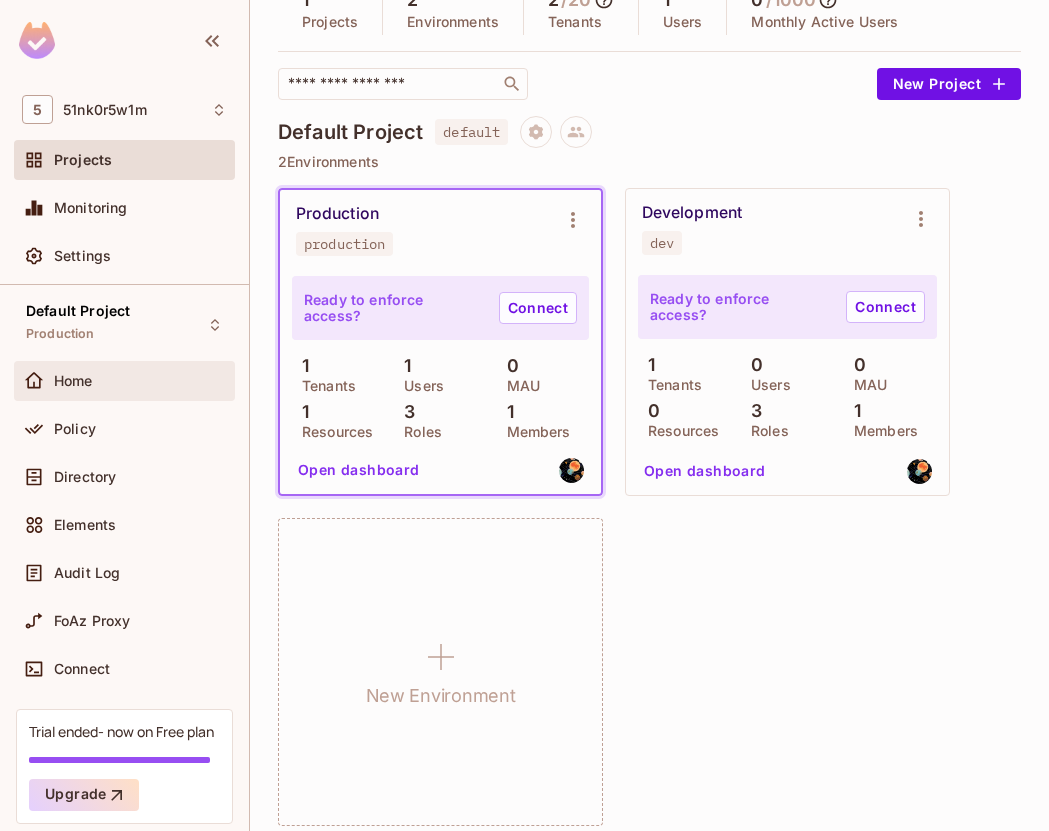 scroll, scrollTop: 74, scrollLeft: 0, axis: vertical 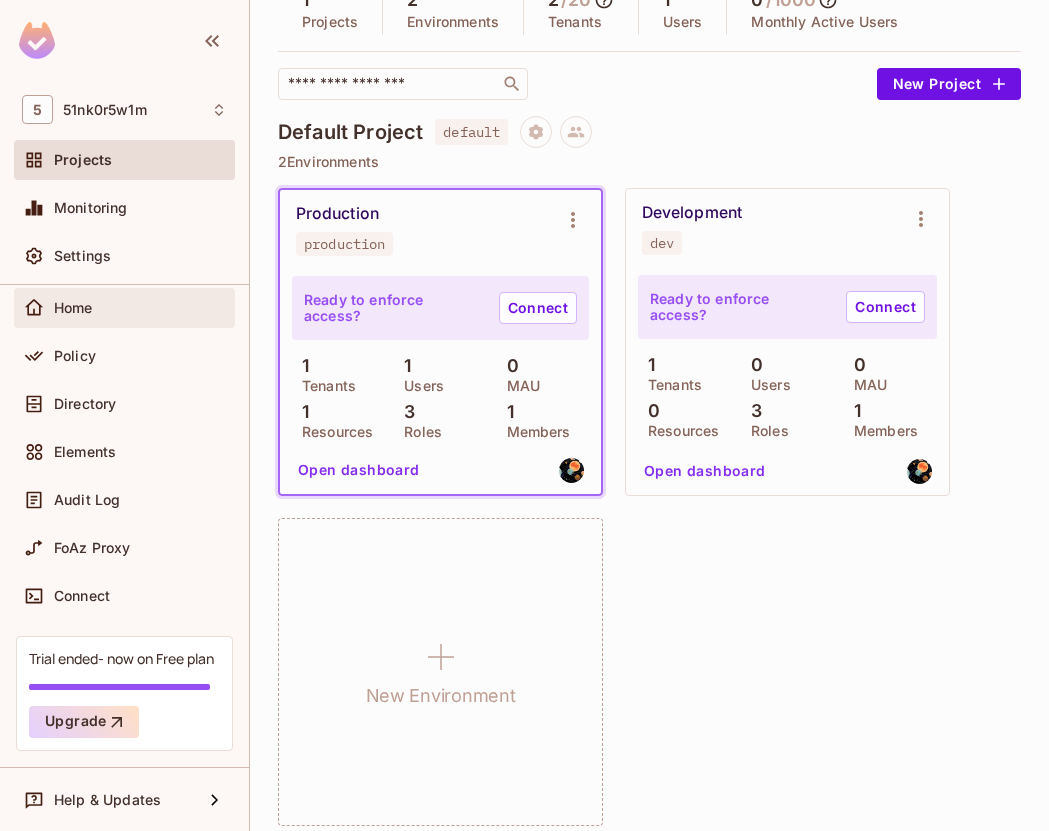 click on "Home" at bounding box center (140, 308) 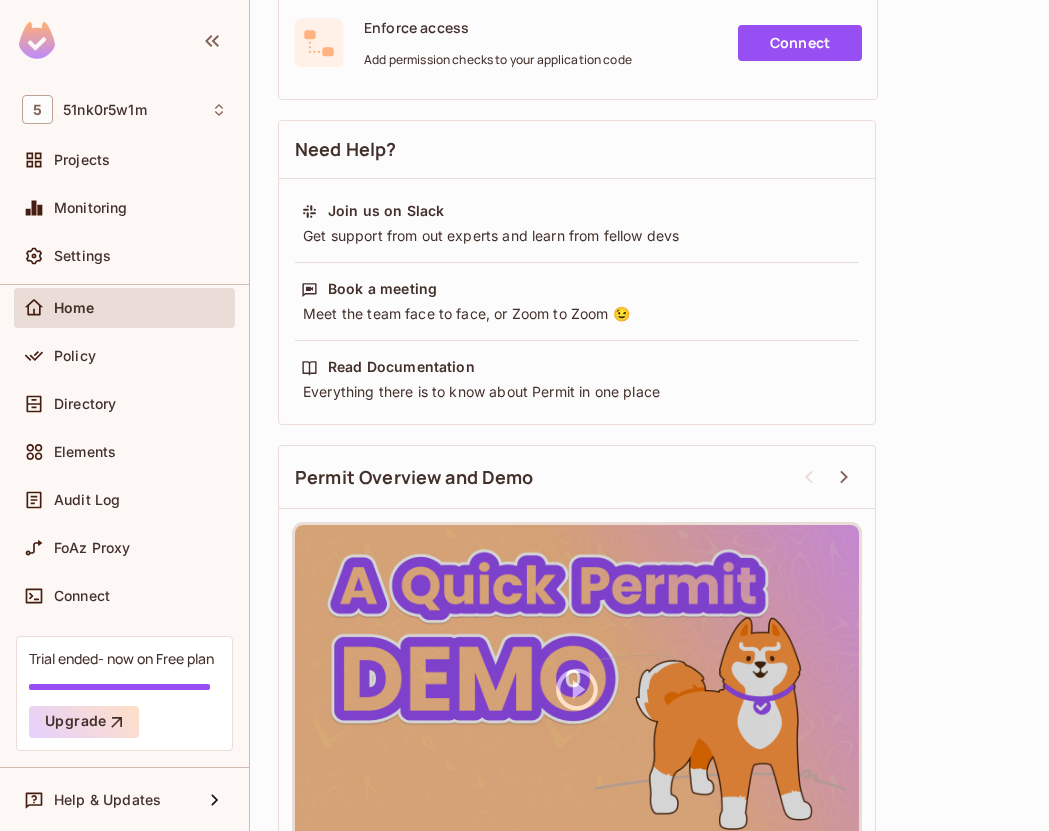 scroll, scrollTop: 595, scrollLeft: 0, axis: vertical 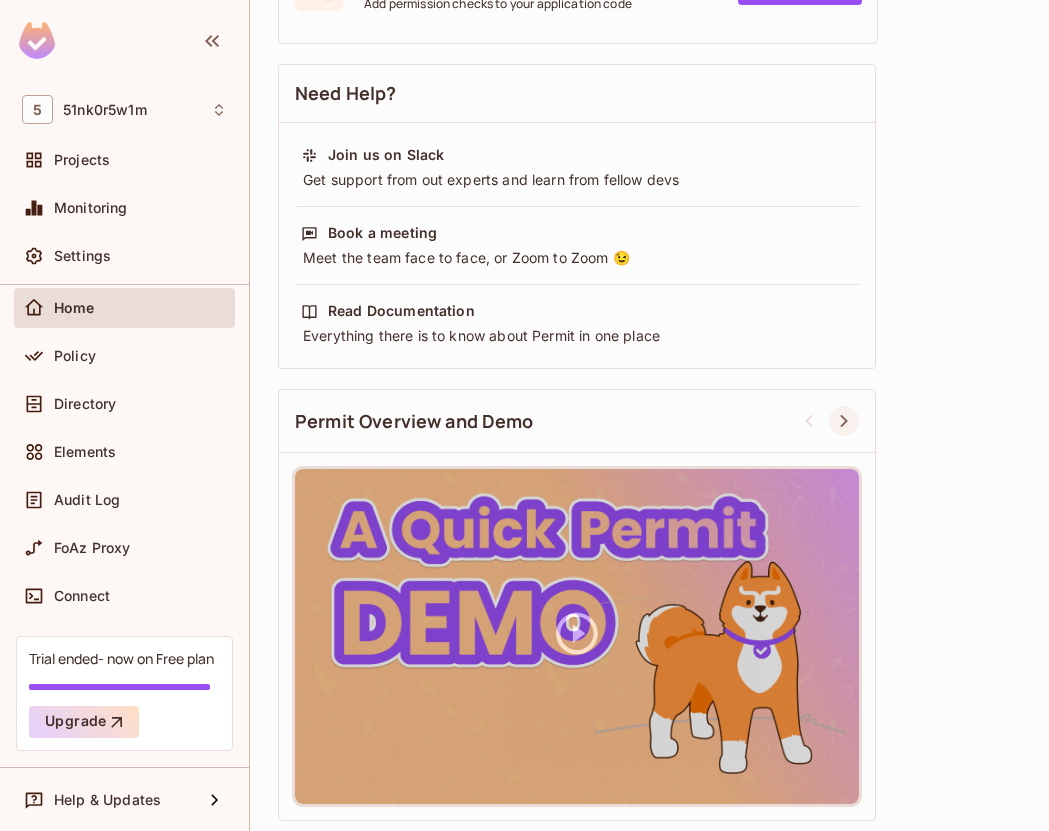 click 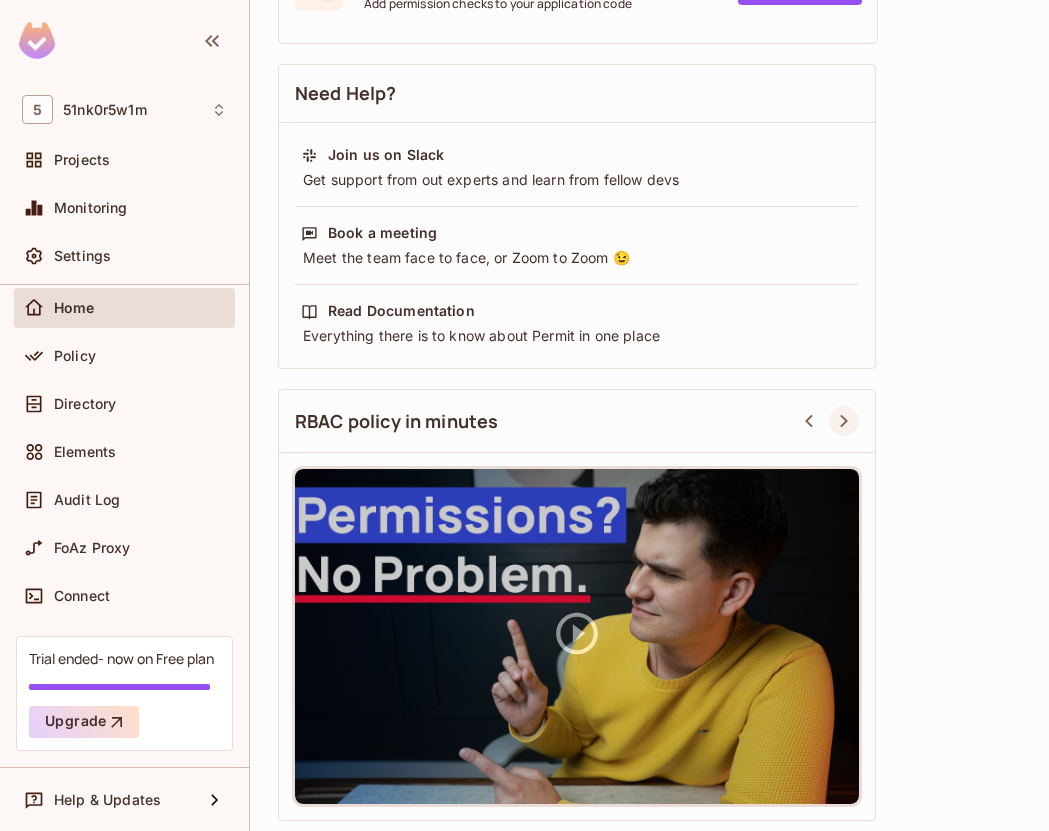 click 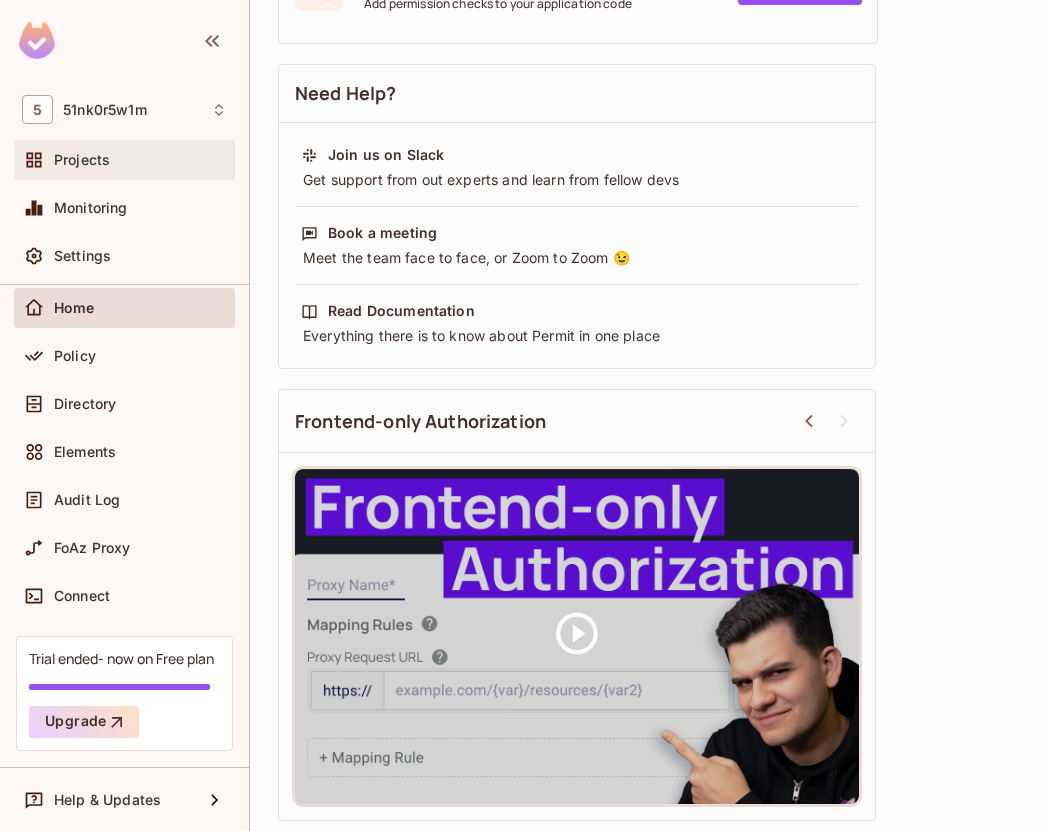 click on "Projects" at bounding box center [140, 160] 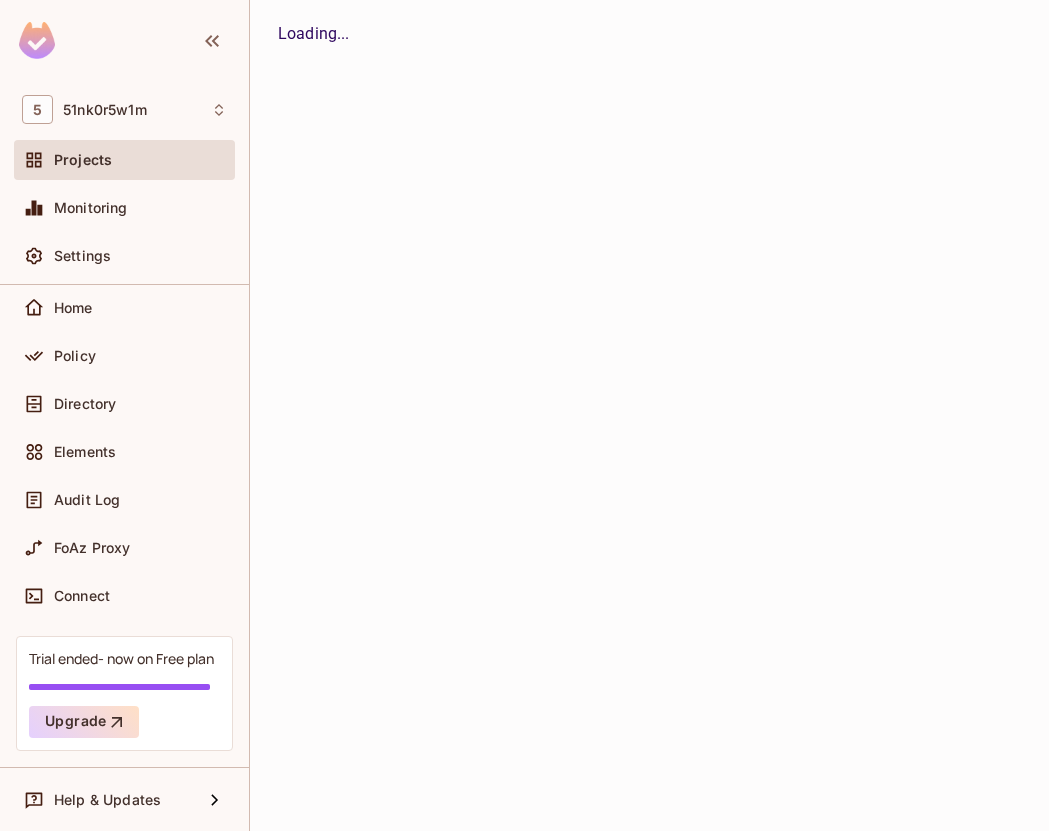 scroll, scrollTop: 0, scrollLeft: 0, axis: both 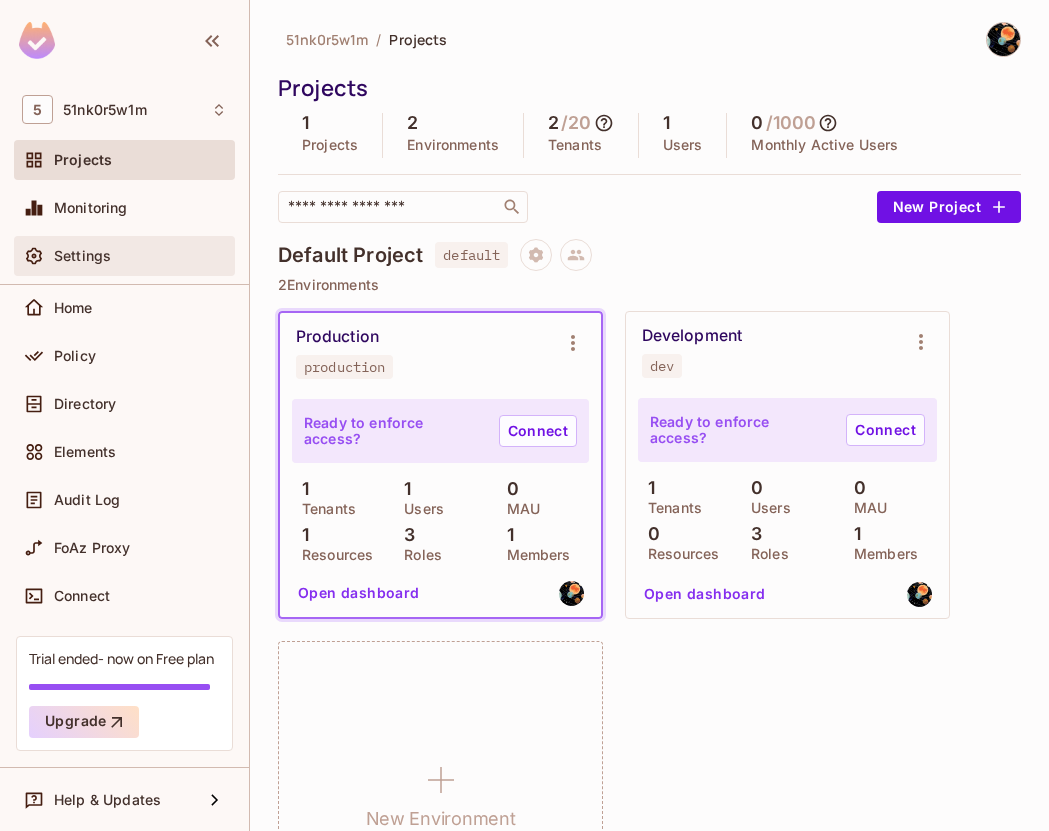 click on "Settings" at bounding box center [140, 256] 